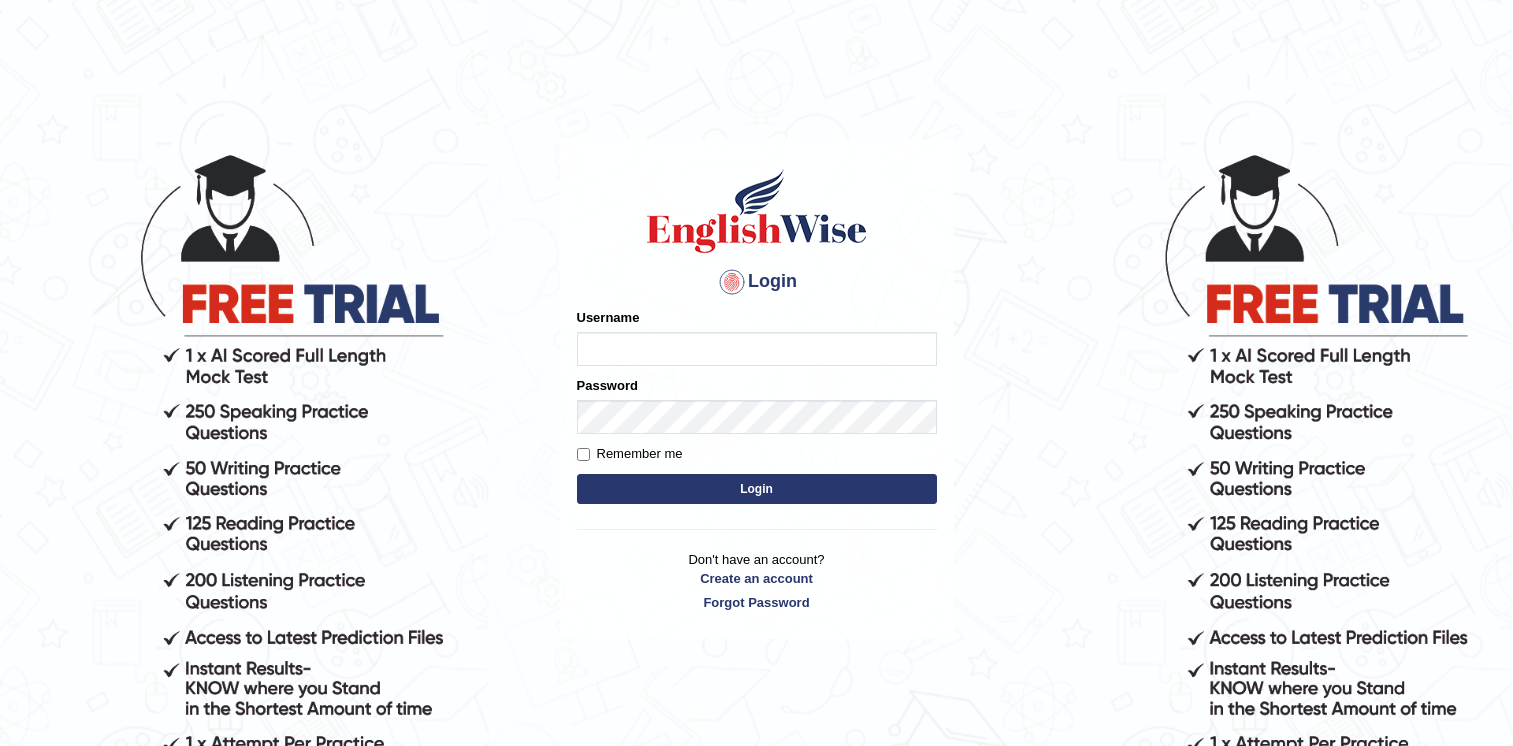scroll, scrollTop: 0, scrollLeft: 0, axis: both 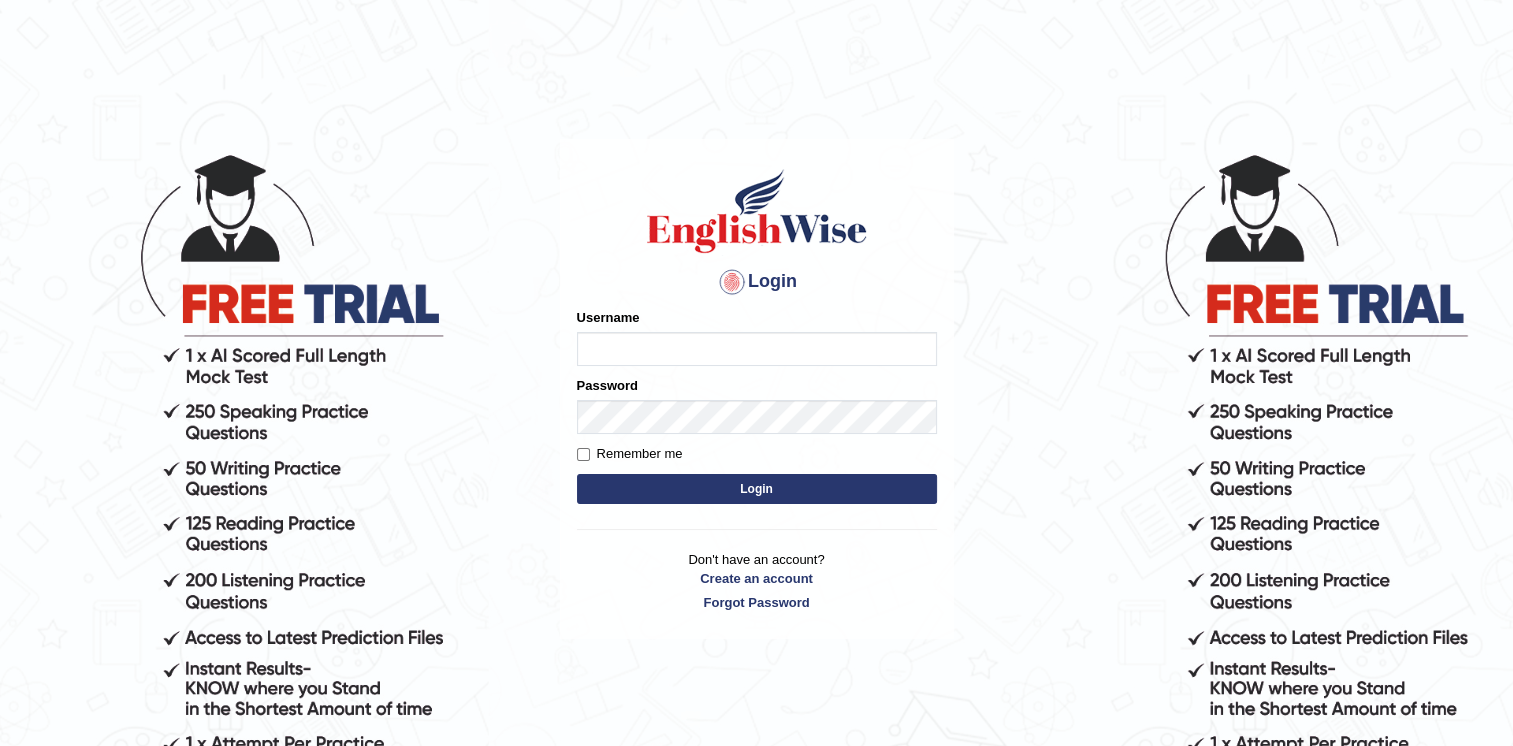 type on "Fatimasaif" 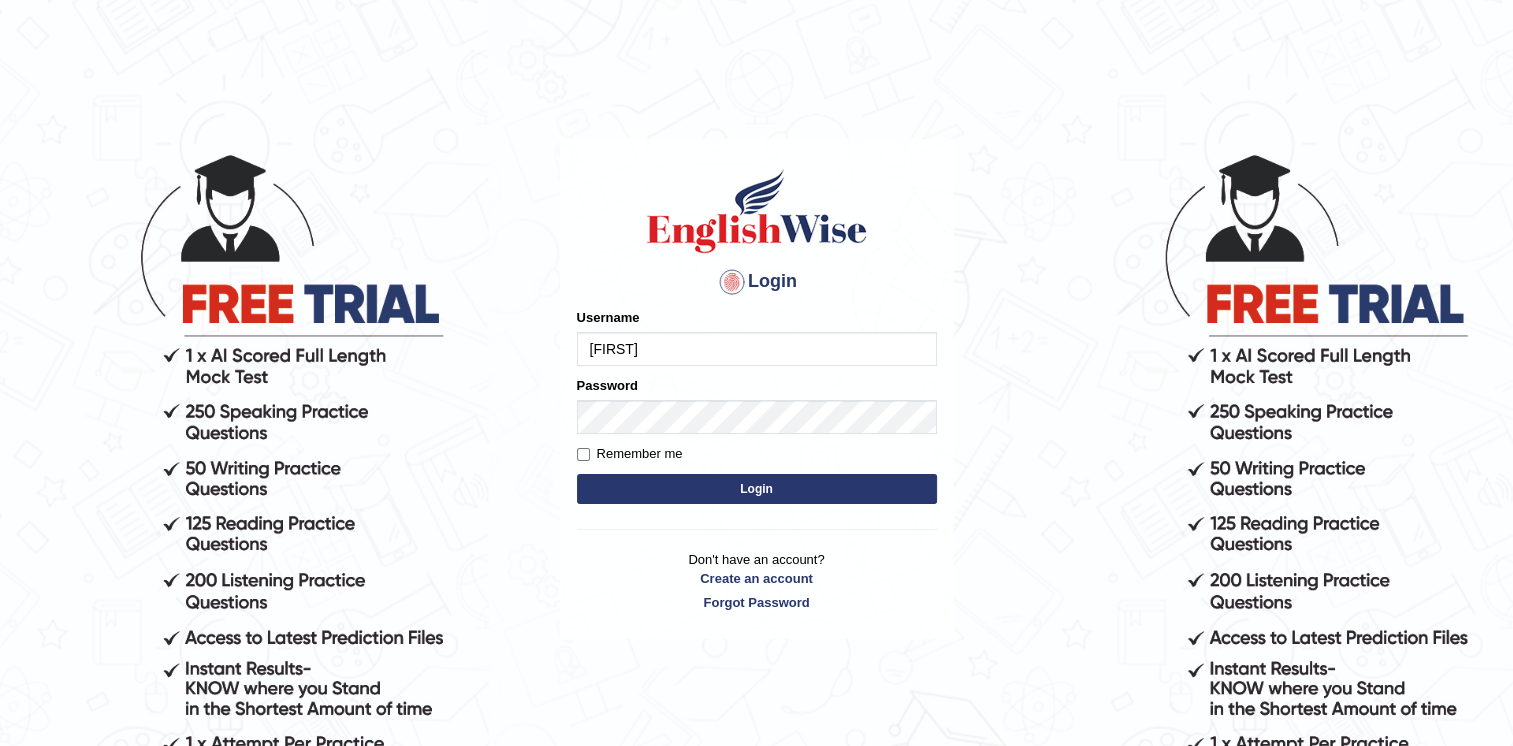 click on "Login" at bounding box center [757, 489] 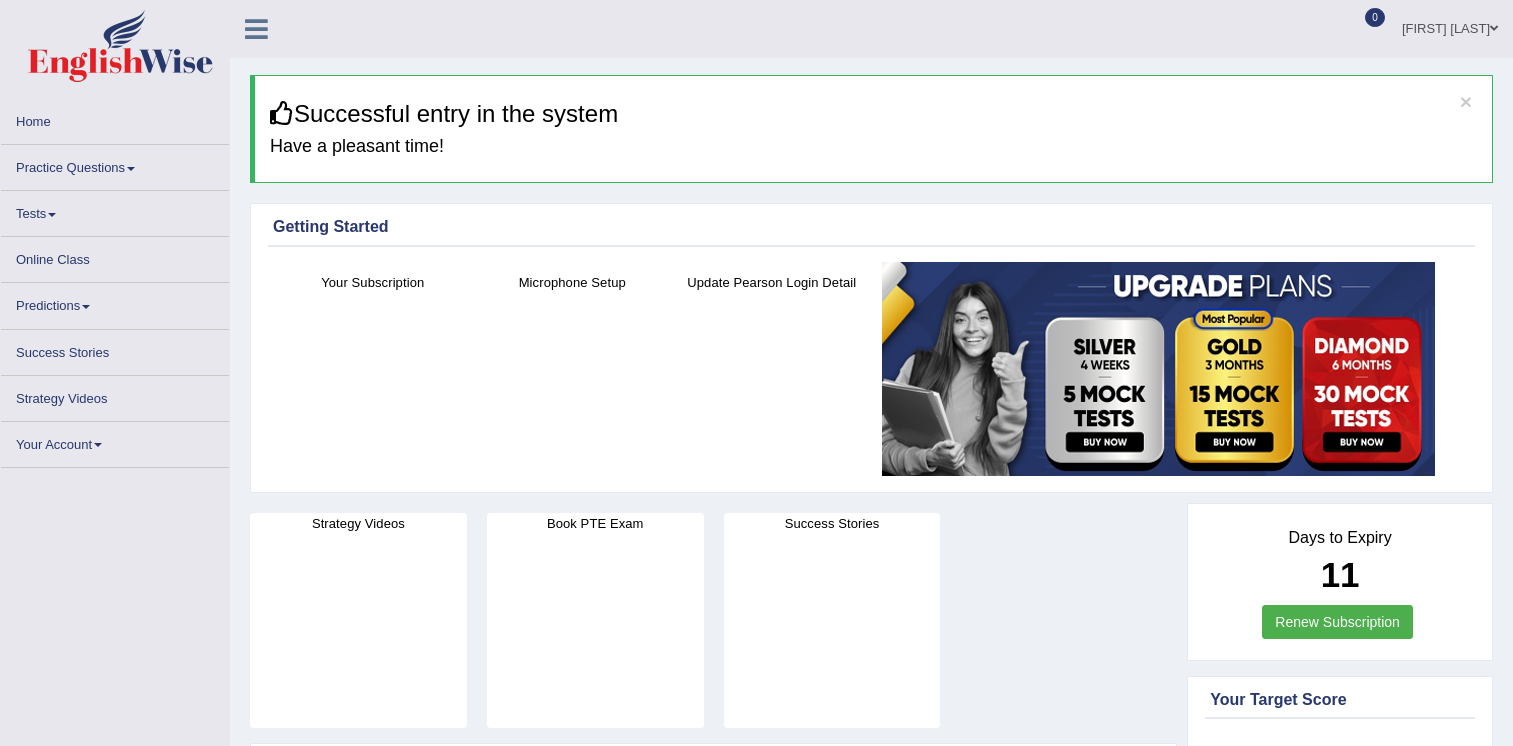 scroll, scrollTop: 0, scrollLeft: 0, axis: both 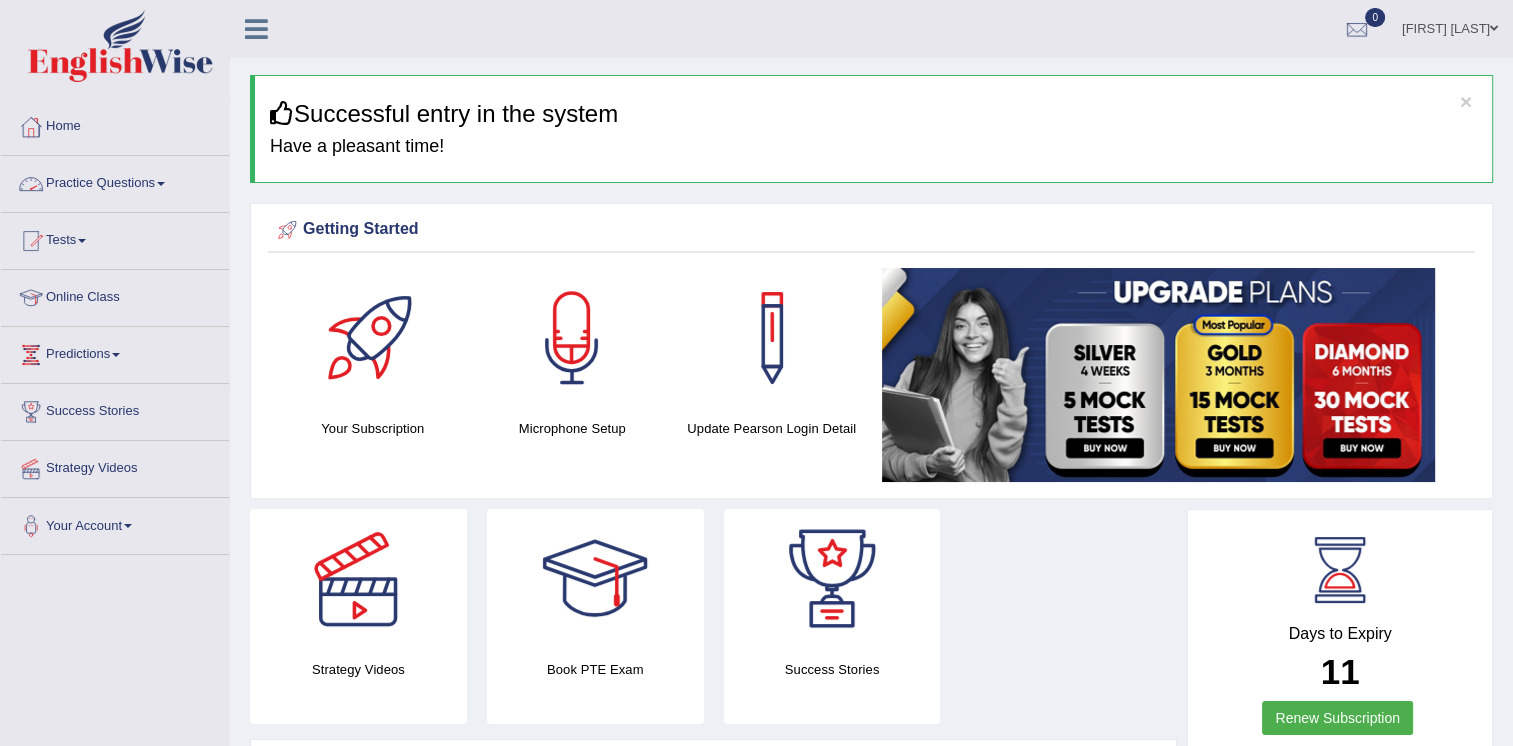 click on "Practice Questions" at bounding box center (115, 181) 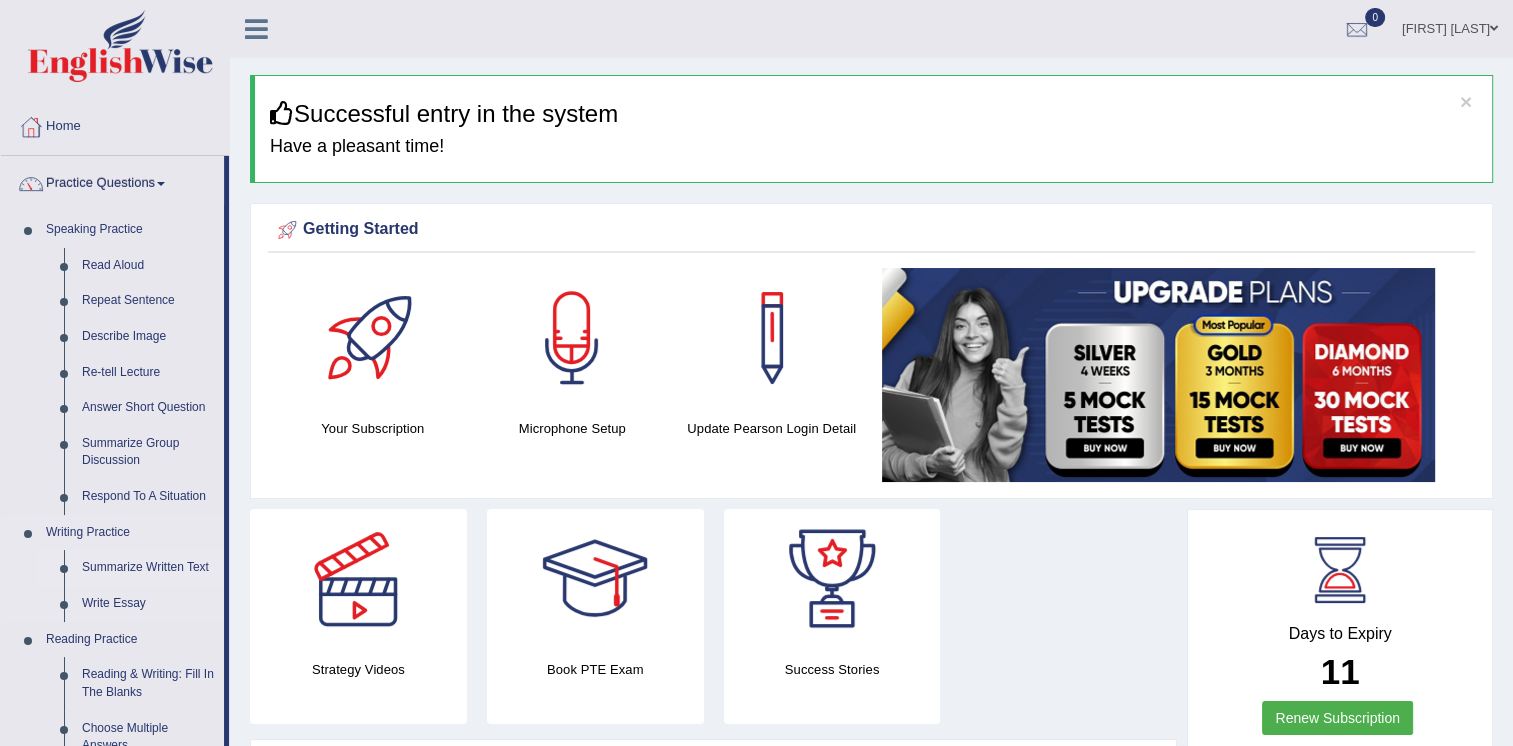 click on "Summarize Written Text" at bounding box center (148, 568) 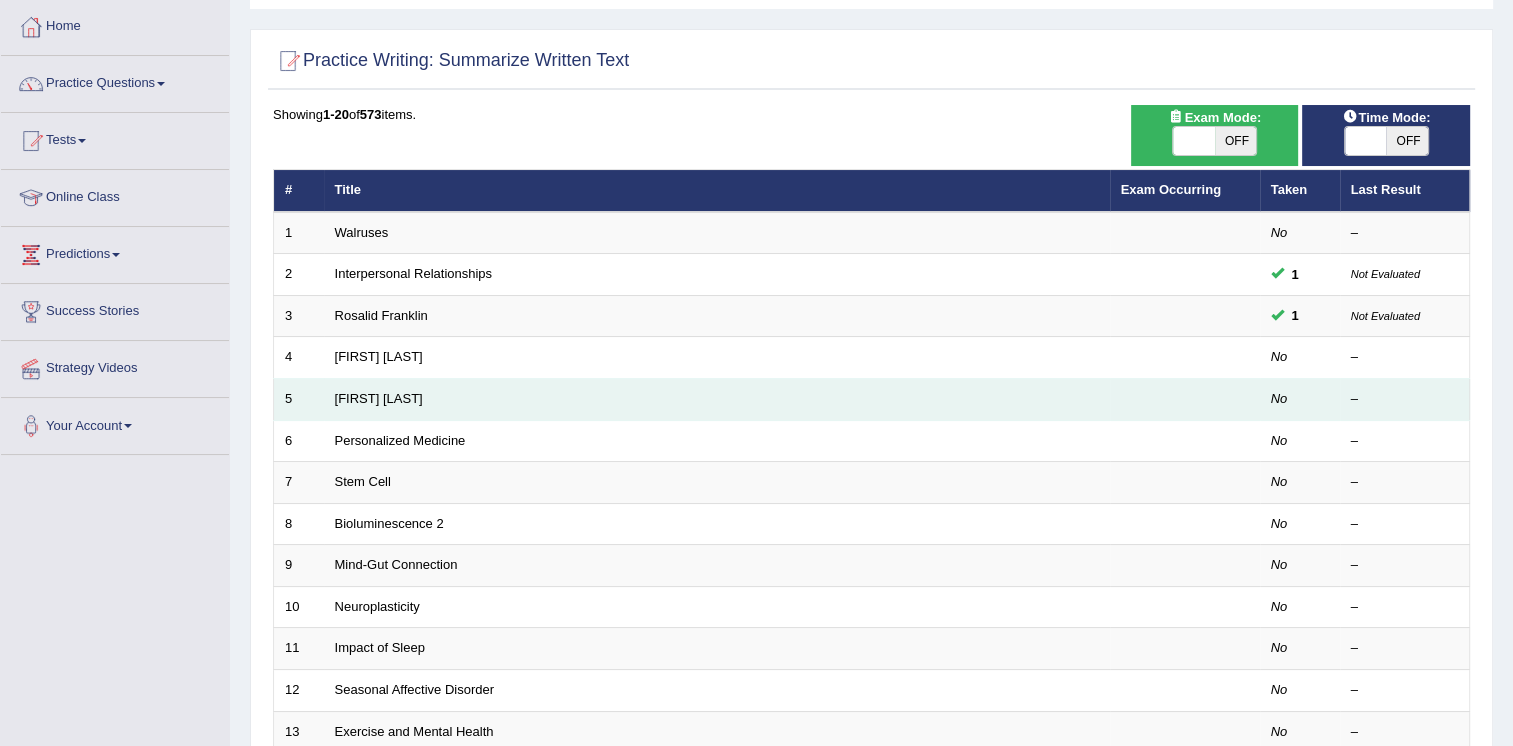 scroll, scrollTop: 100, scrollLeft: 0, axis: vertical 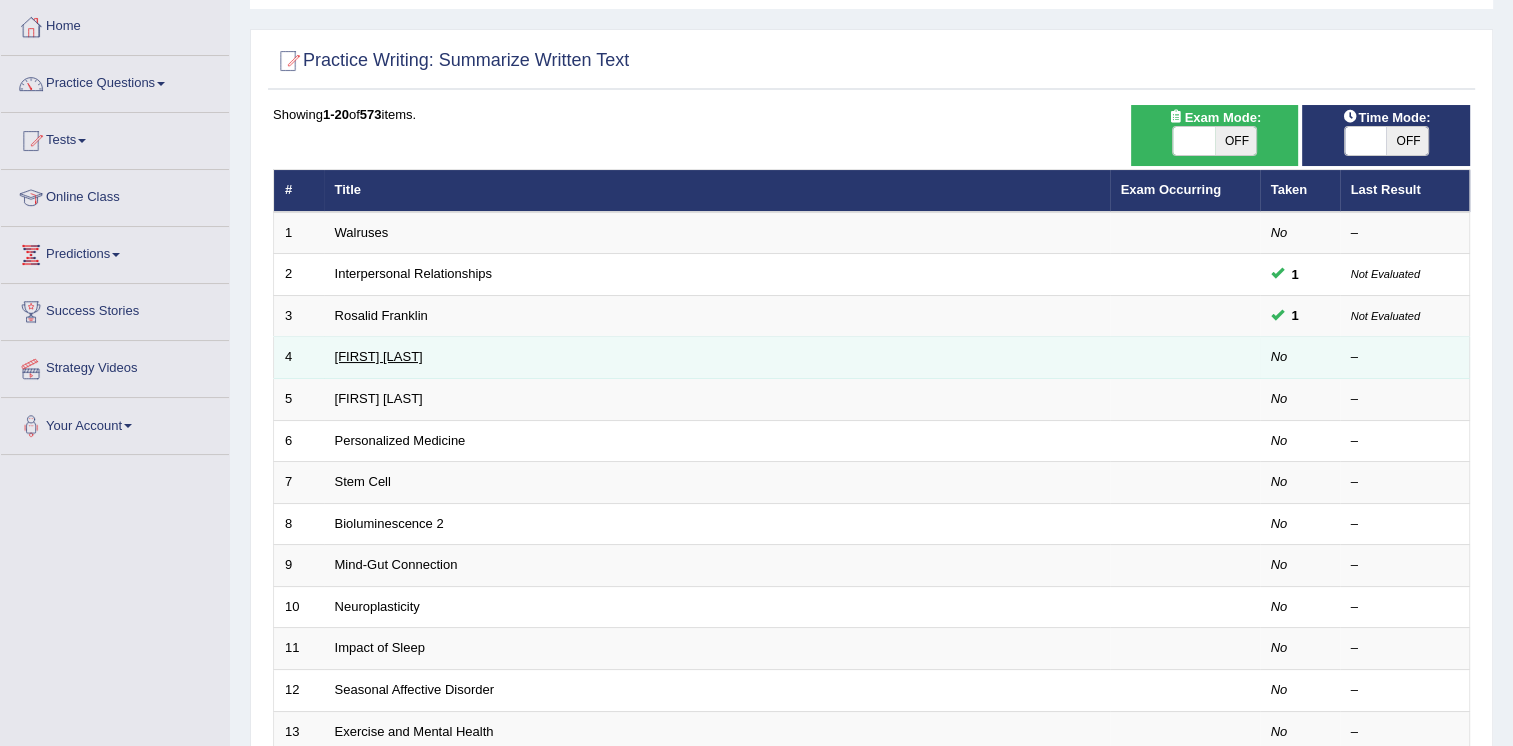 click on "[FIRST] [LAST]" at bounding box center (379, 356) 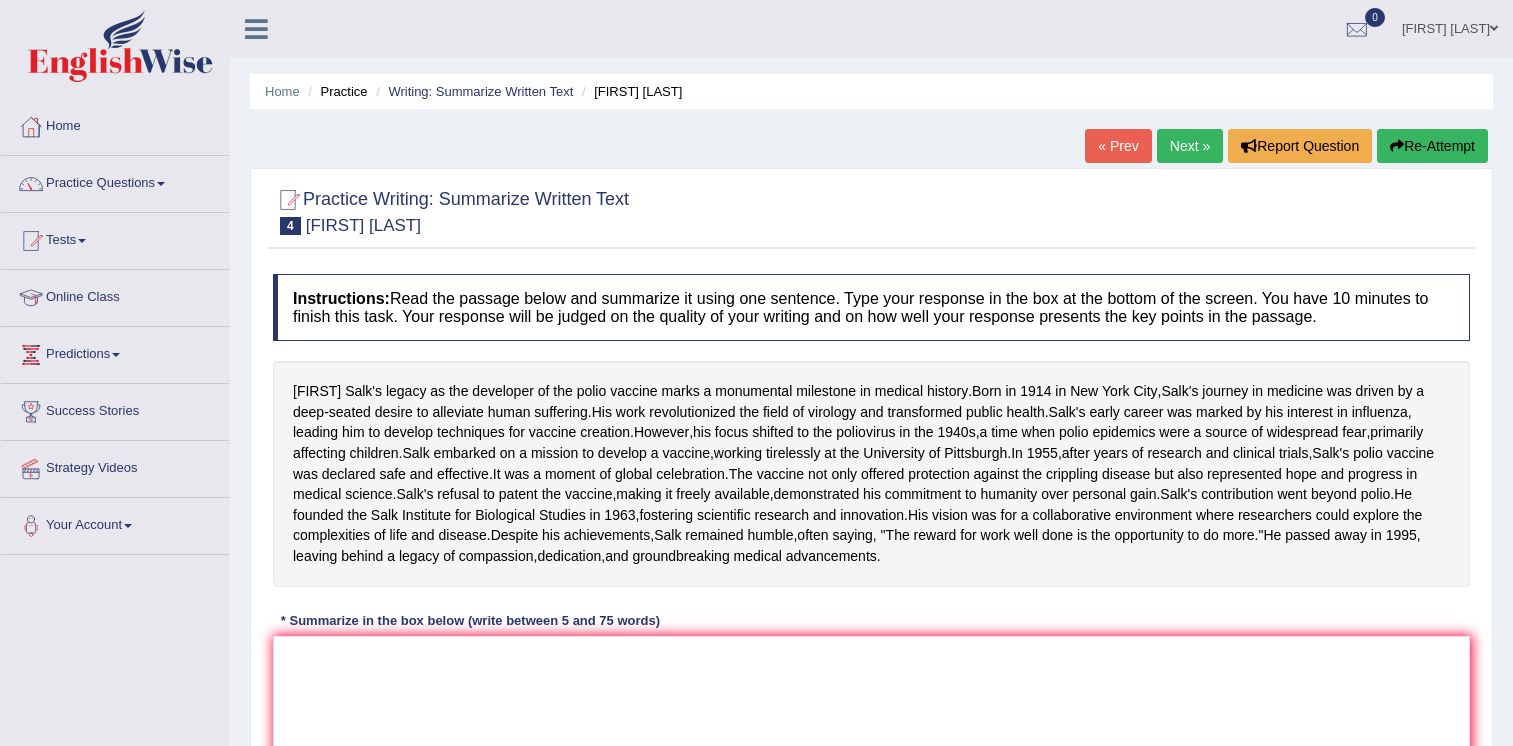 scroll, scrollTop: 0, scrollLeft: 0, axis: both 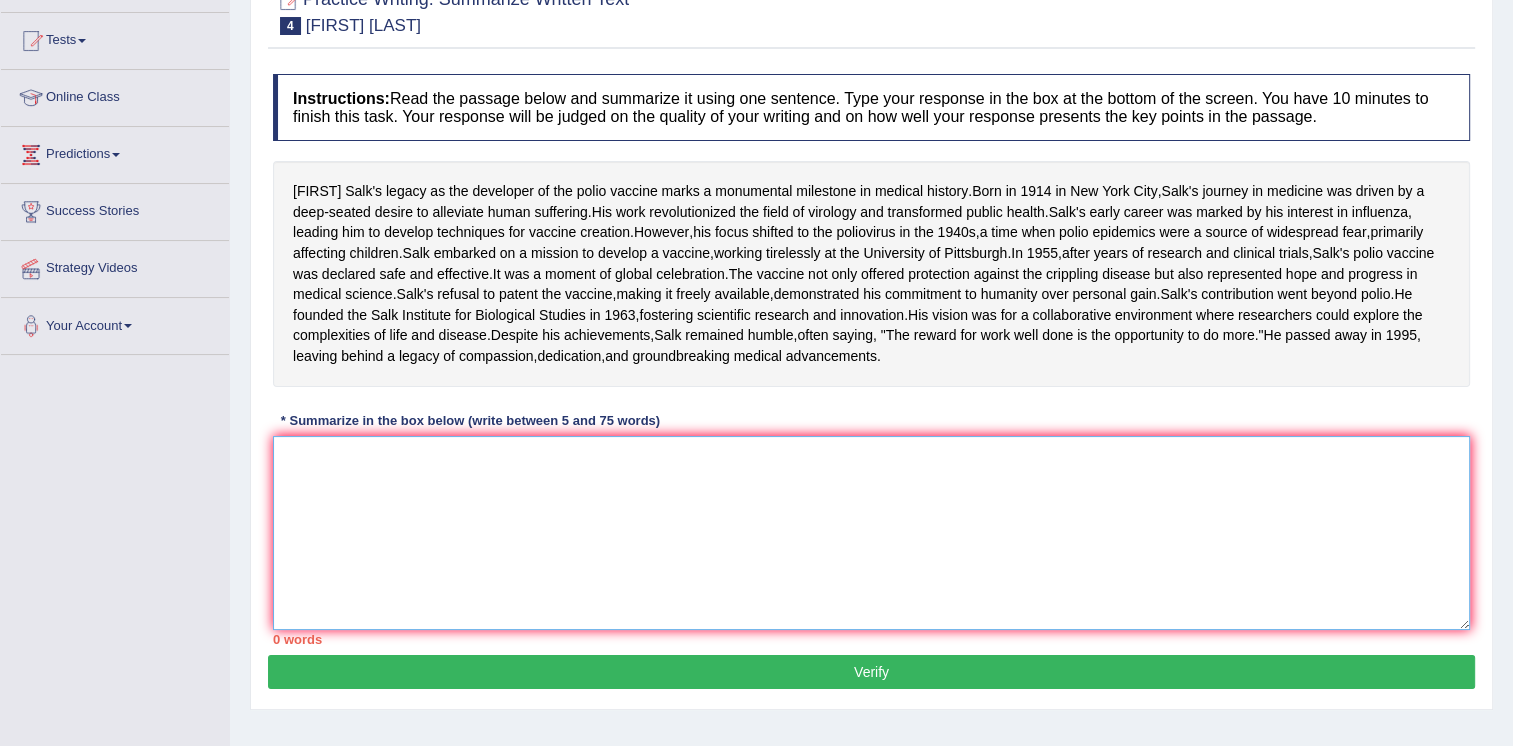 click at bounding box center [871, 533] 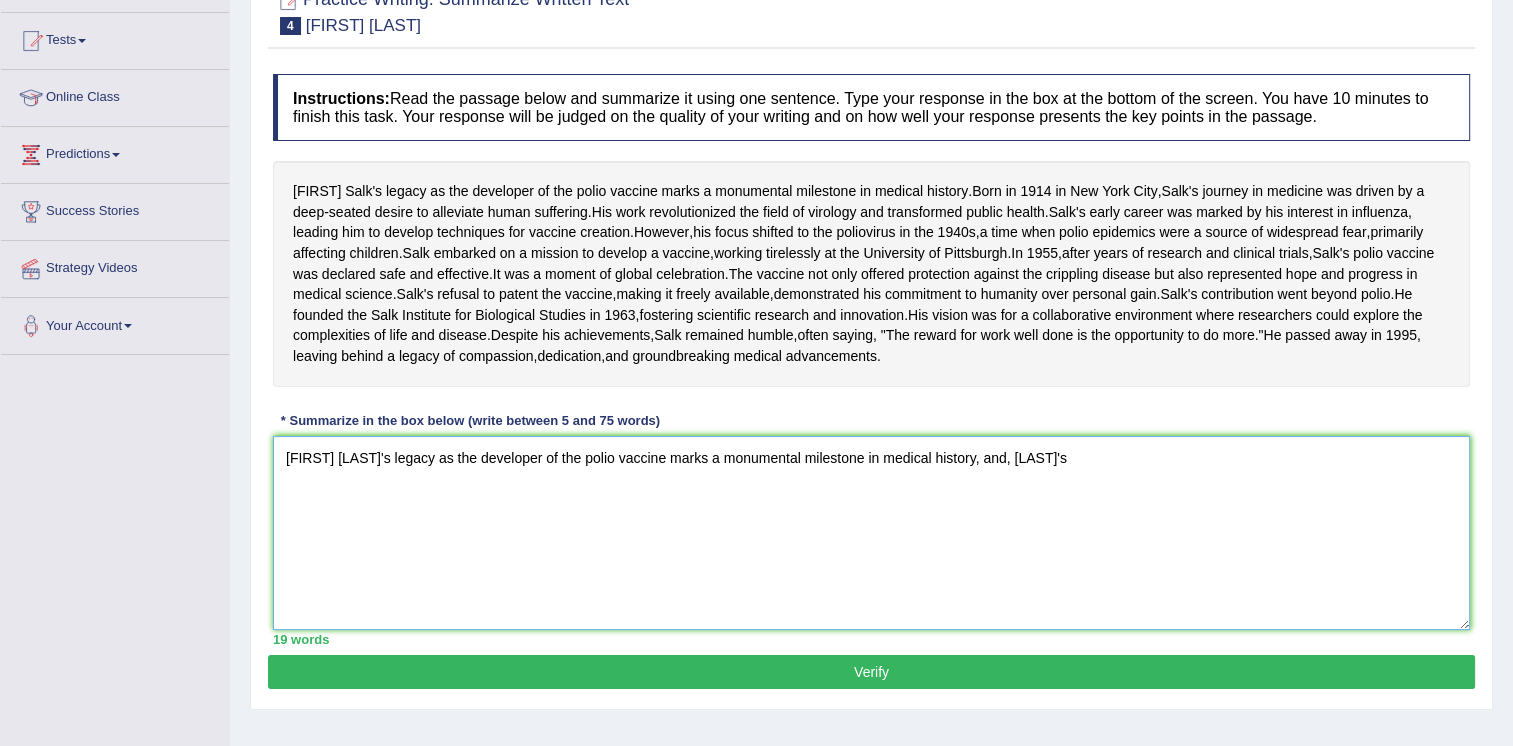 click on "Jonas Salk's legacy as the developer of the polio vaccine marks a monumental milestone in medical history, and, Salk's" at bounding box center [871, 533] 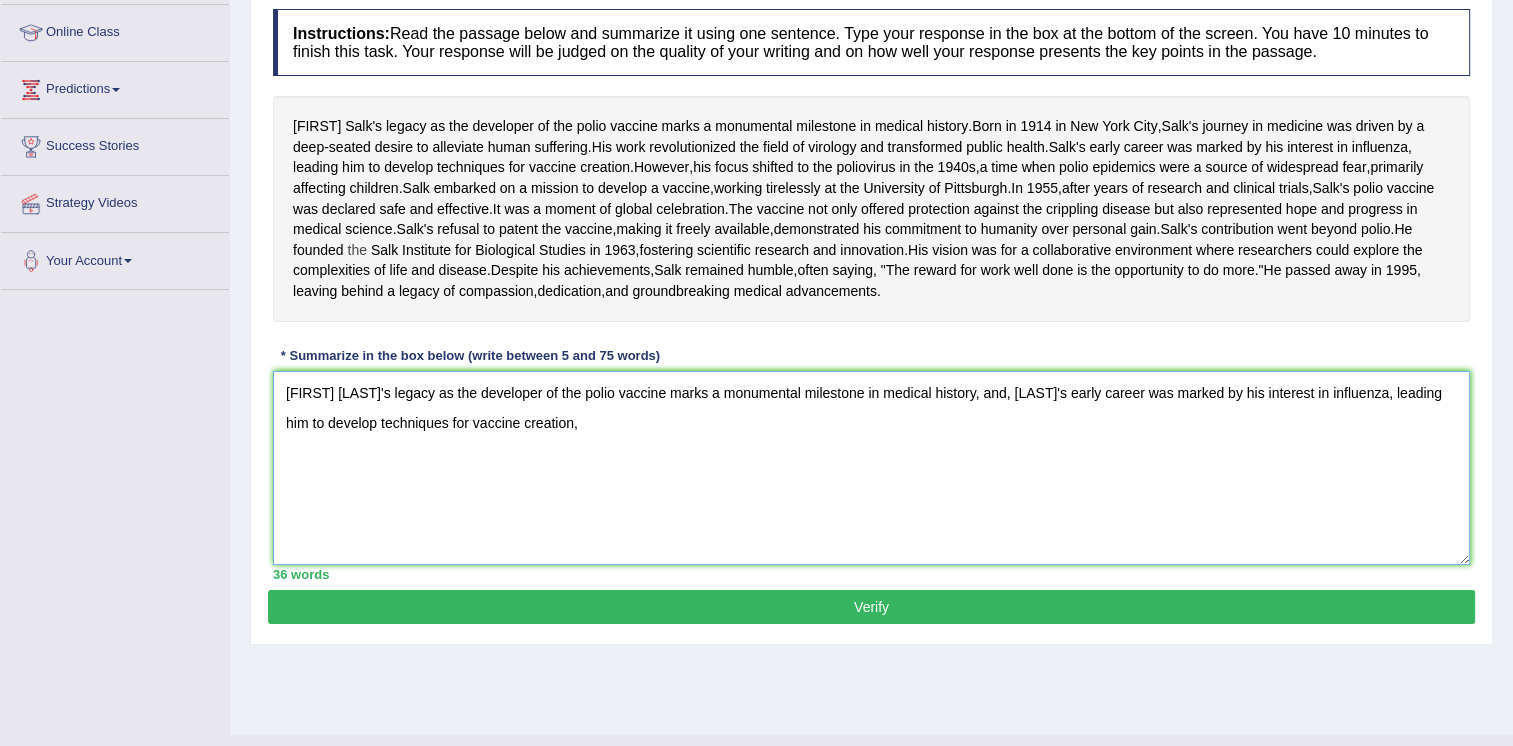 scroll, scrollTop: 300, scrollLeft: 0, axis: vertical 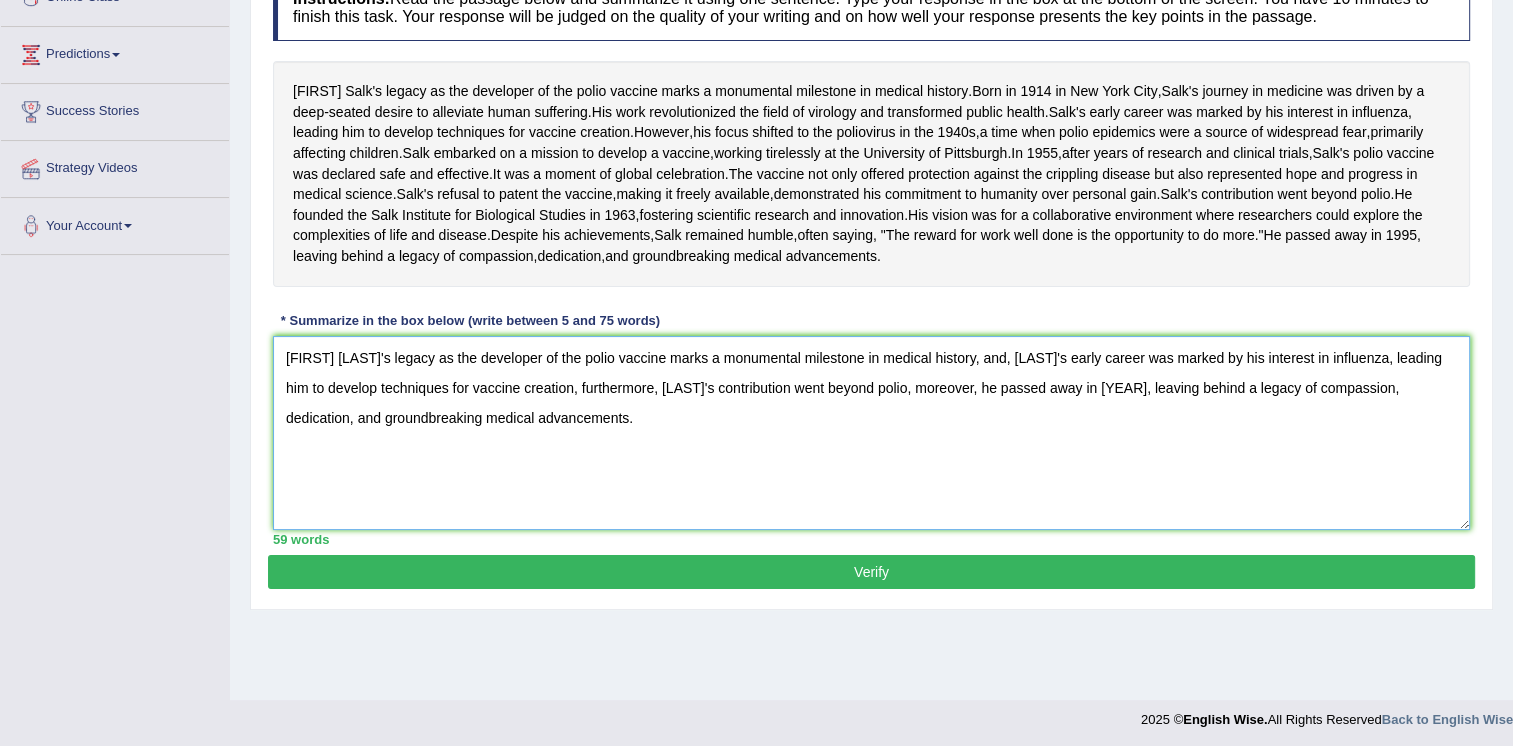 type on "Jonas Salk's legacy as the developer of the polio vaccine marks a monumental milestone in medical history, and, Salk's early career was marked by his interest in influenza, leading him to develop techniques for vaccine creation, furthermore, Salk's contribution went beyond polio, moreover, he passed away in 1995, leaving behind a legacy of compassion, dedication, and groundbreaking medical advancements." 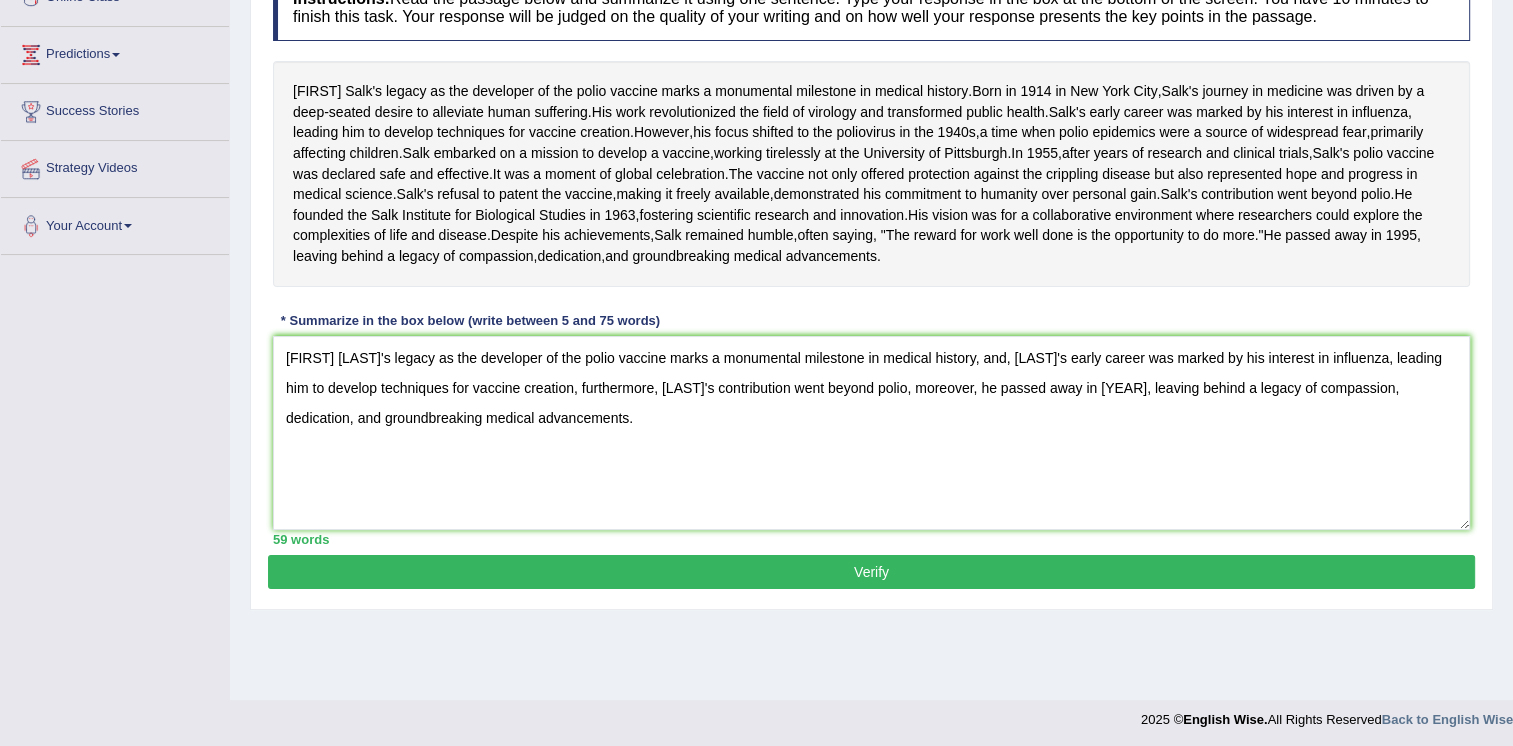 click on "Verify" at bounding box center [871, 572] 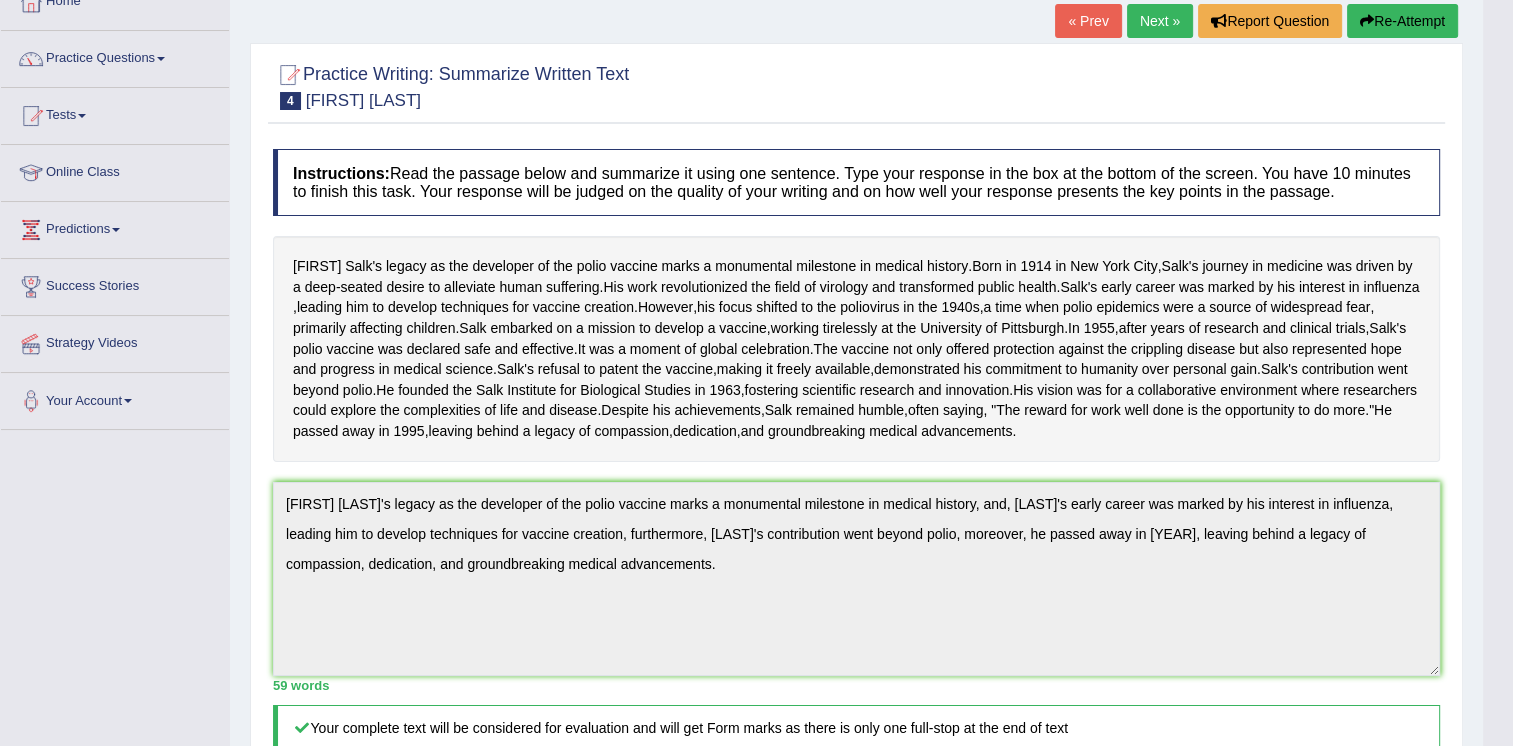 scroll, scrollTop: 98, scrollLeft: 0, axis: vertical 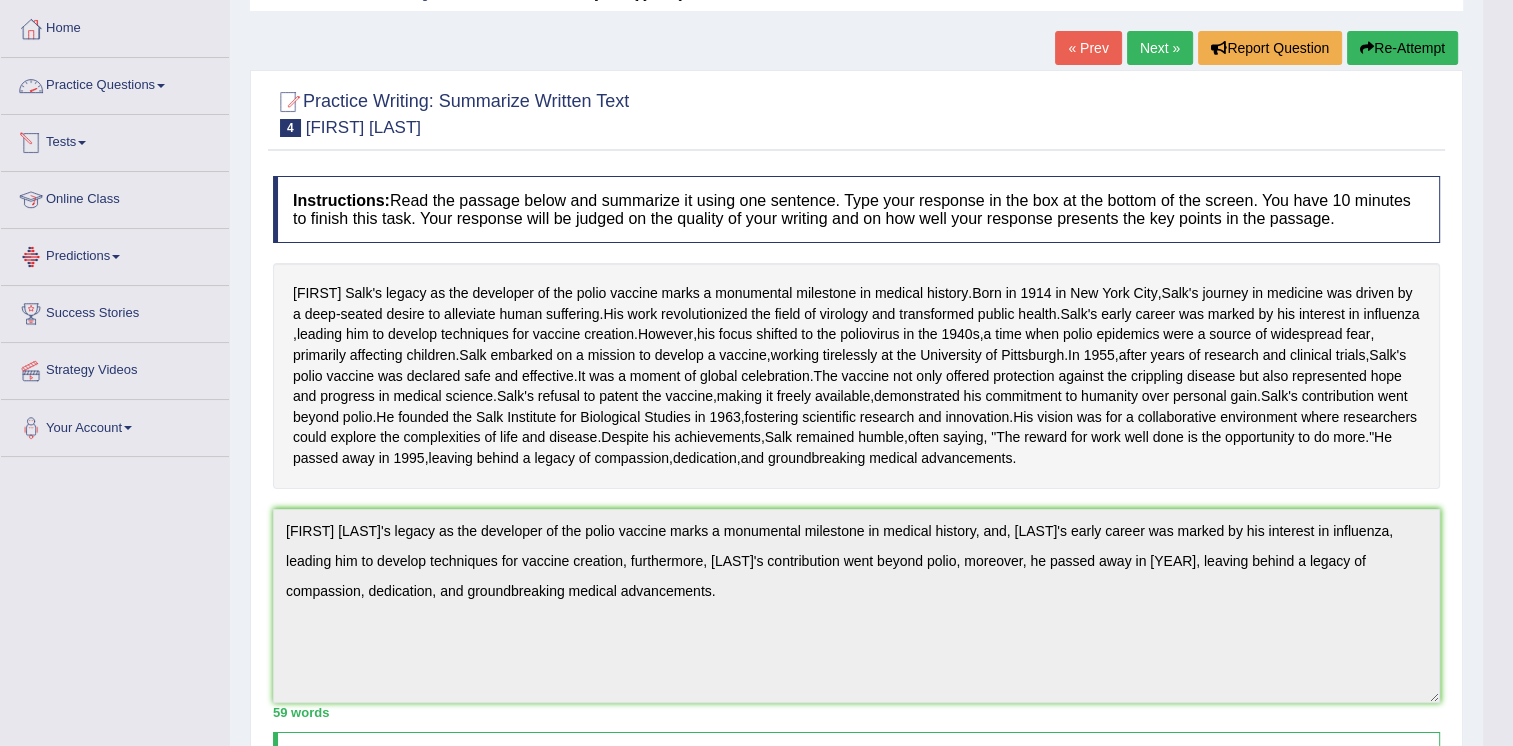 click on "Practice Questions" at bounding box center [115, 83] 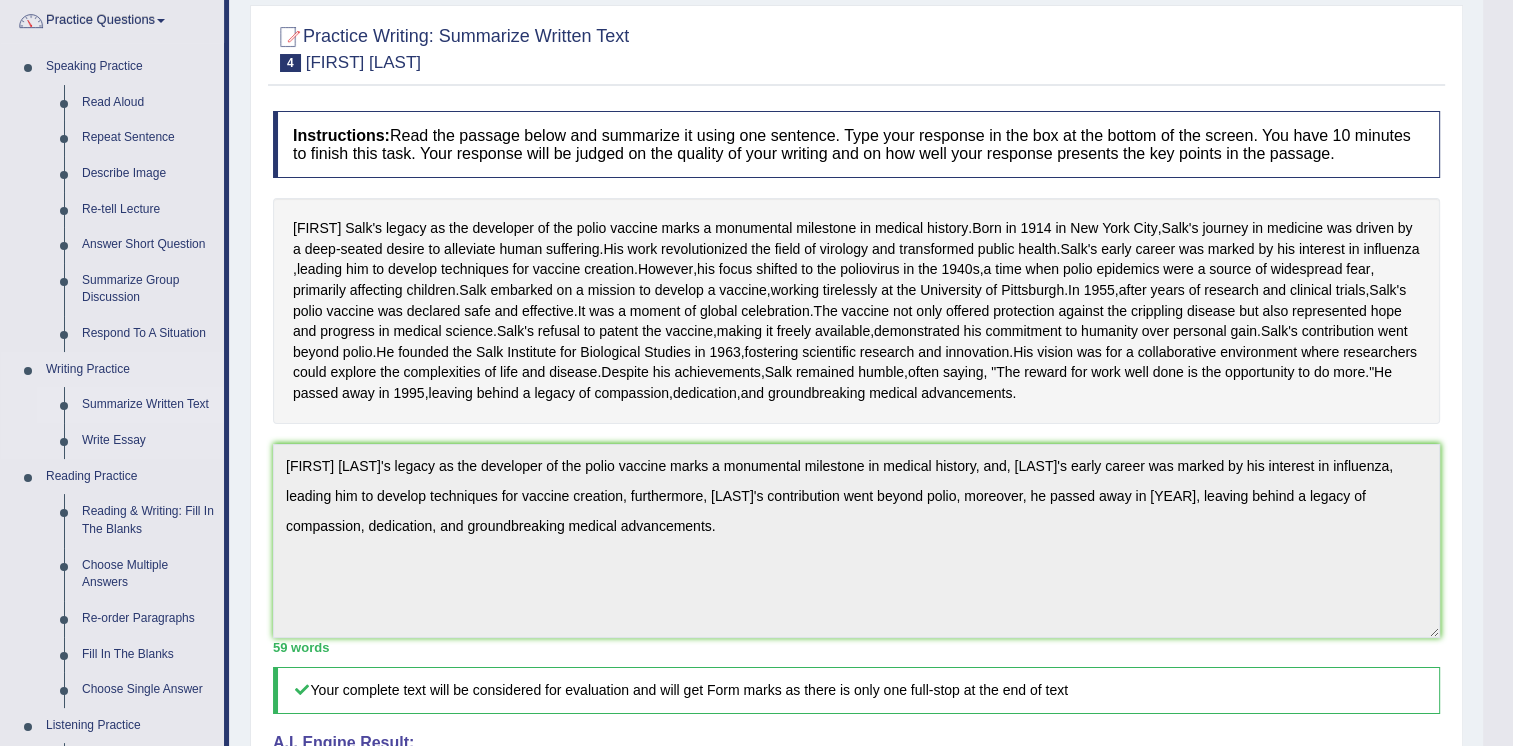 scroll, scrollTop: 198, scrollLeft: 0, axis: vertical 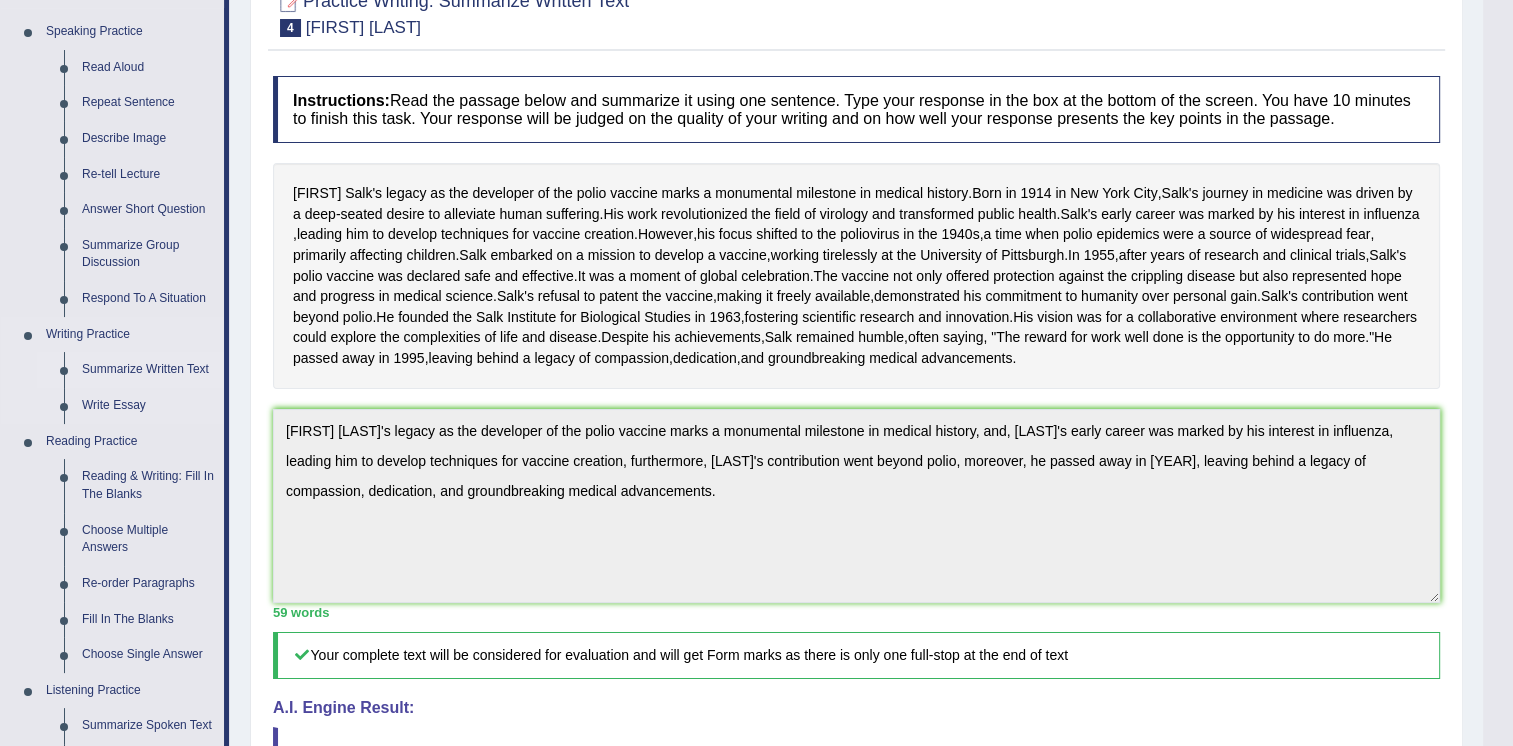 click on "Summarize Written Text" at bounding box center [148, 370] 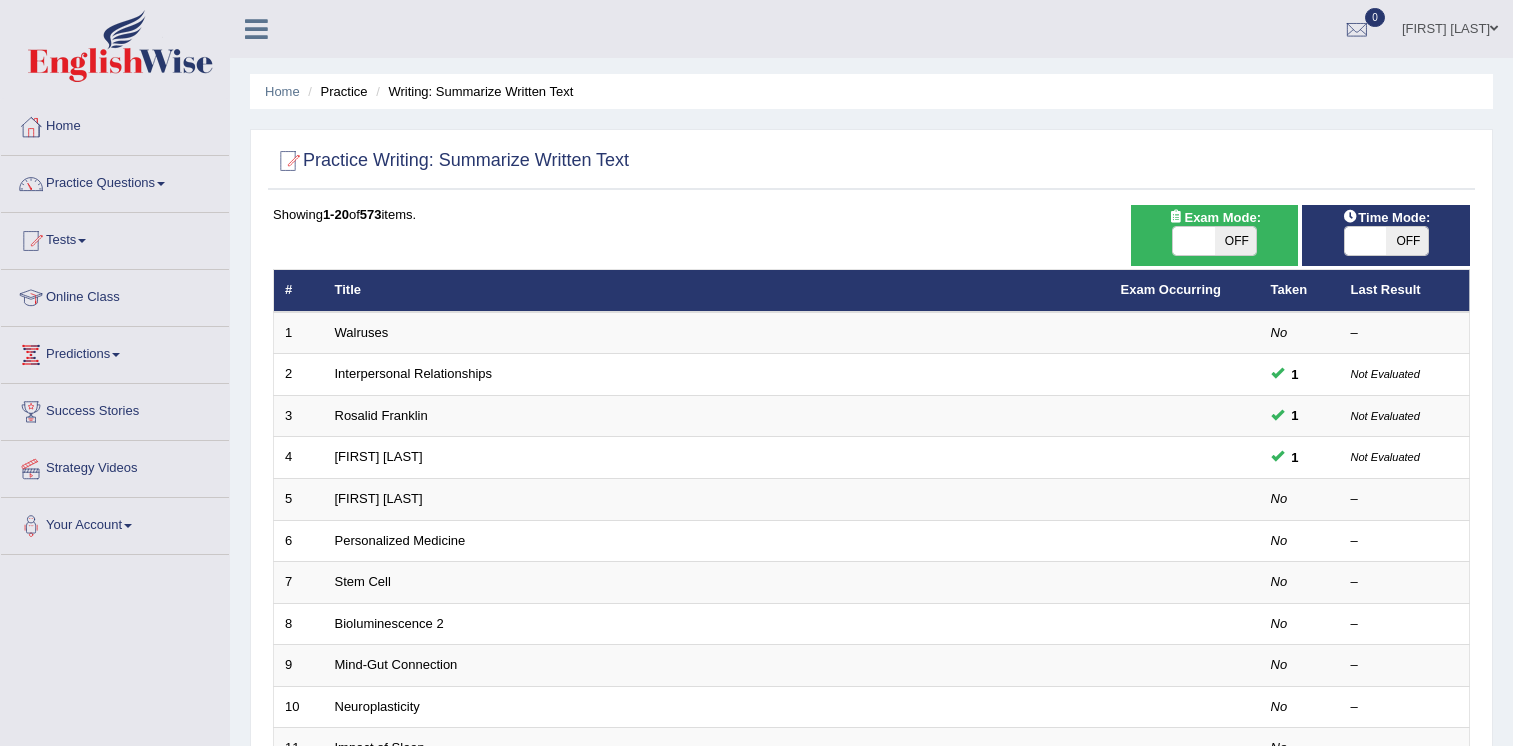 scroll, scrollTop: 0, scrollLeft: 0, axis: both 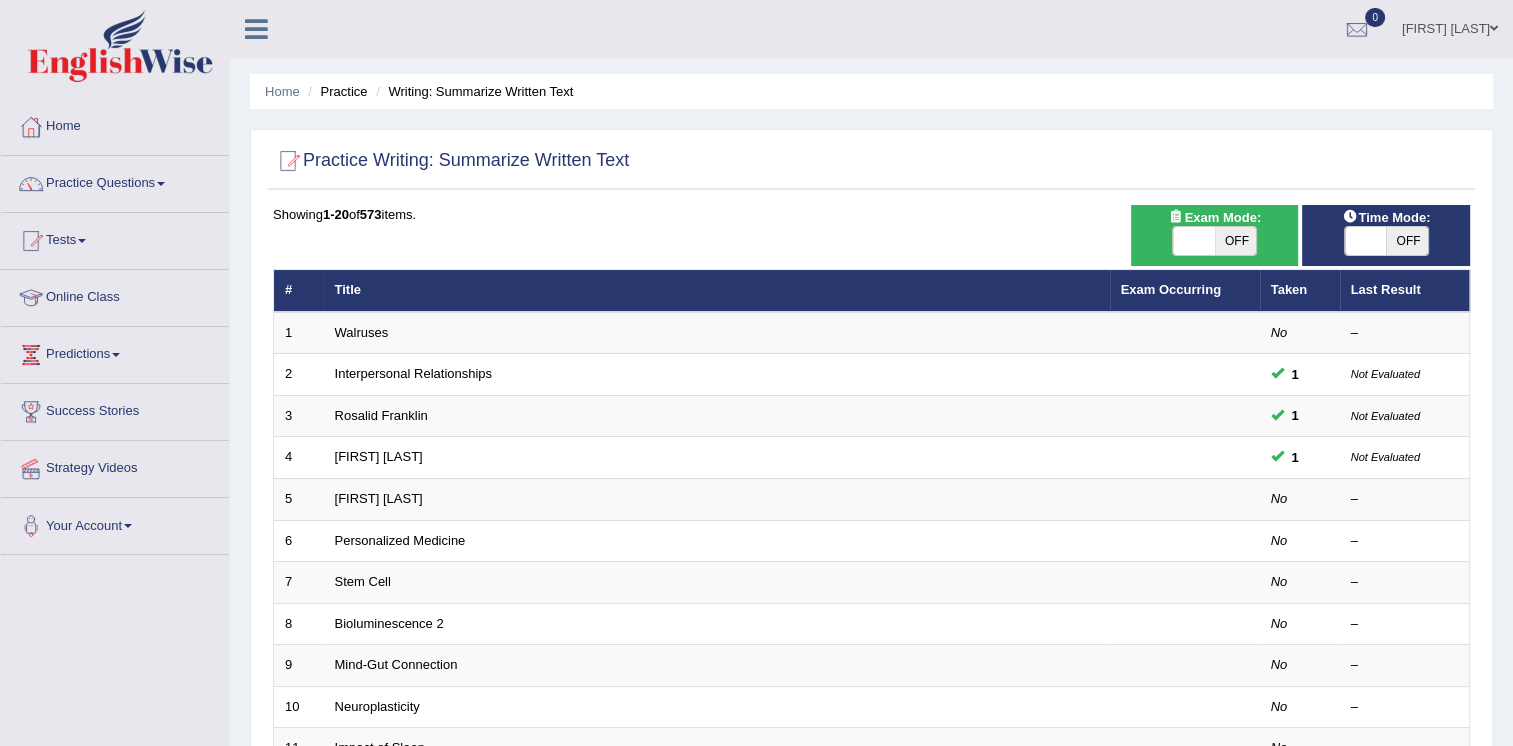 click on "OFF" at bounding box center (1236, 241) 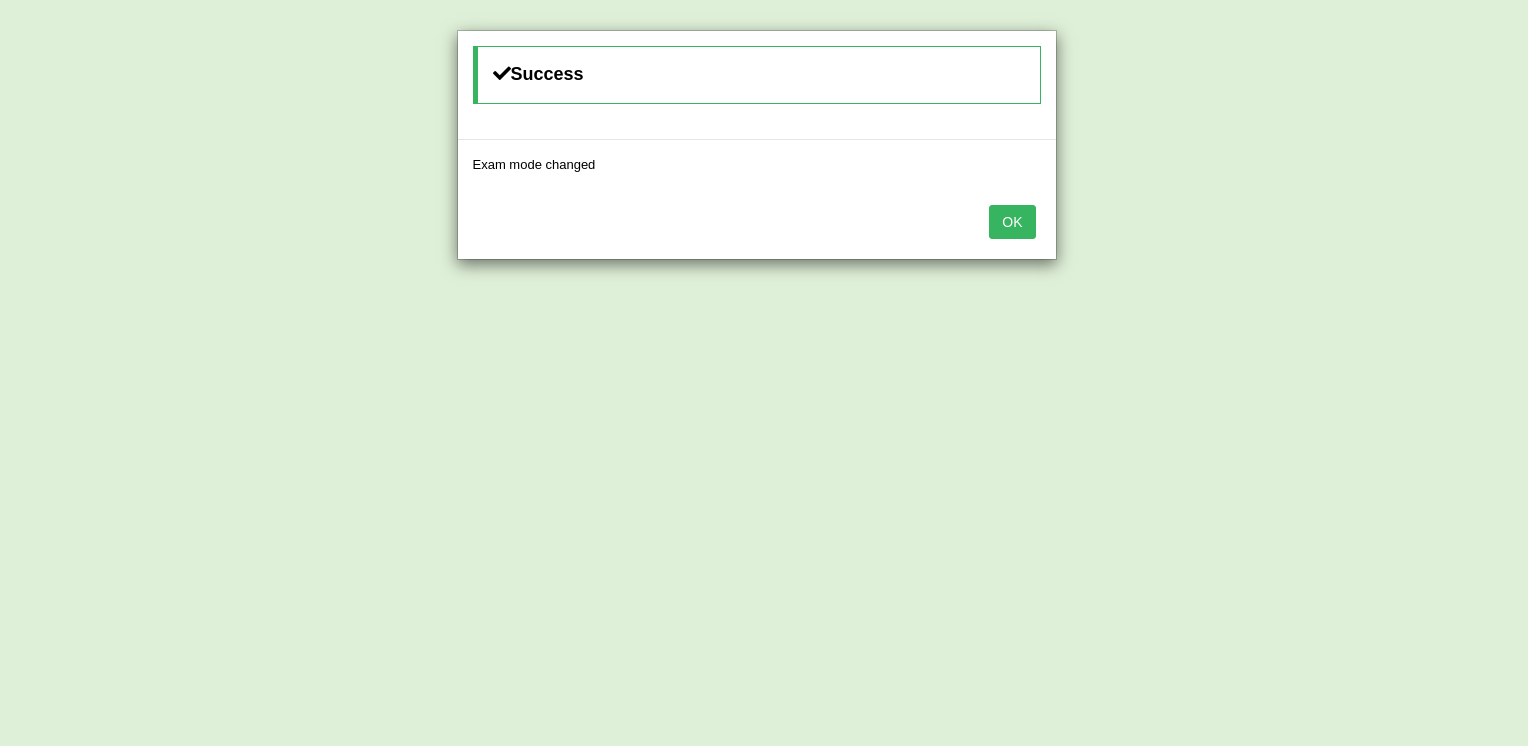 click on "OK" at bounding box center (1012, 222) 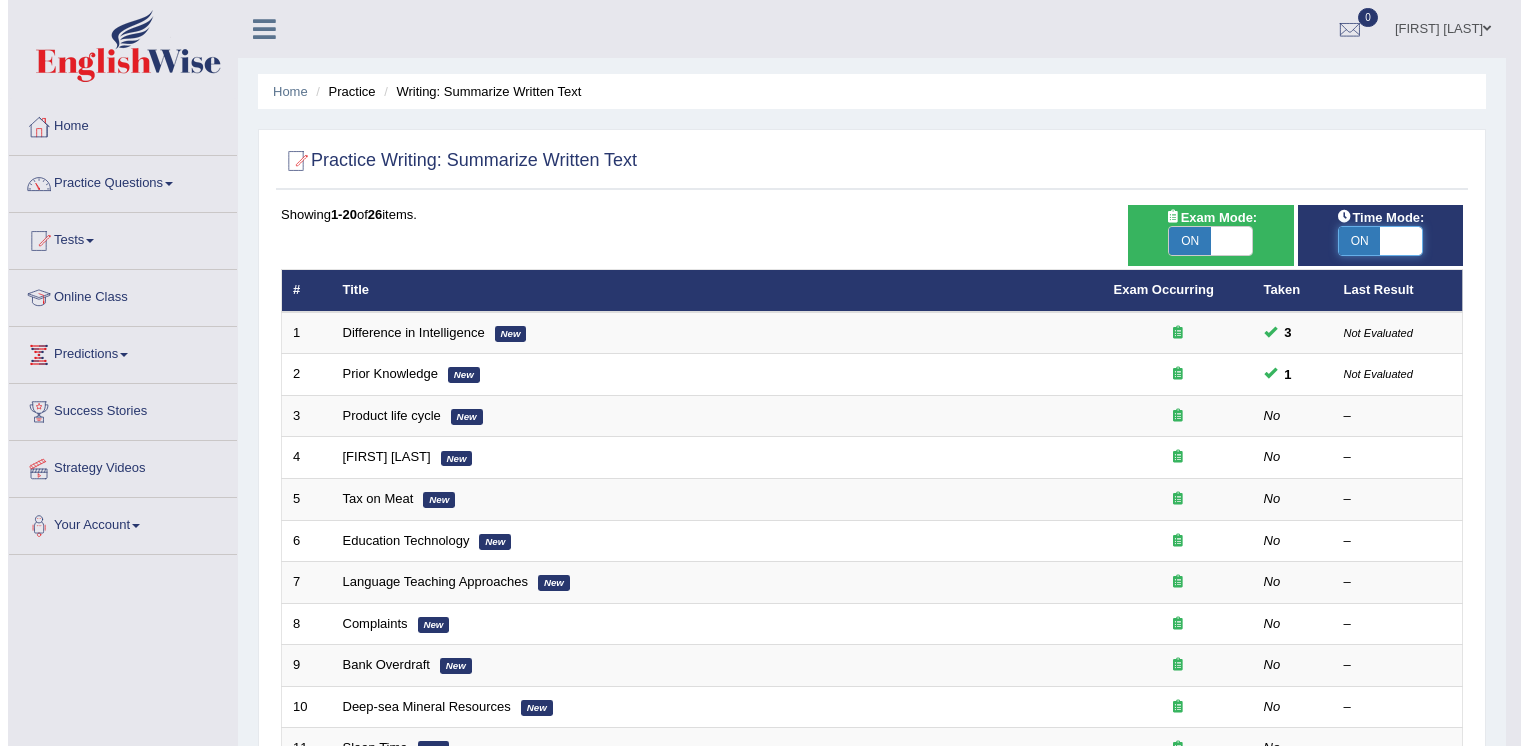 scroll, scrollTop: 0, scrollLeft: 0, axis: both 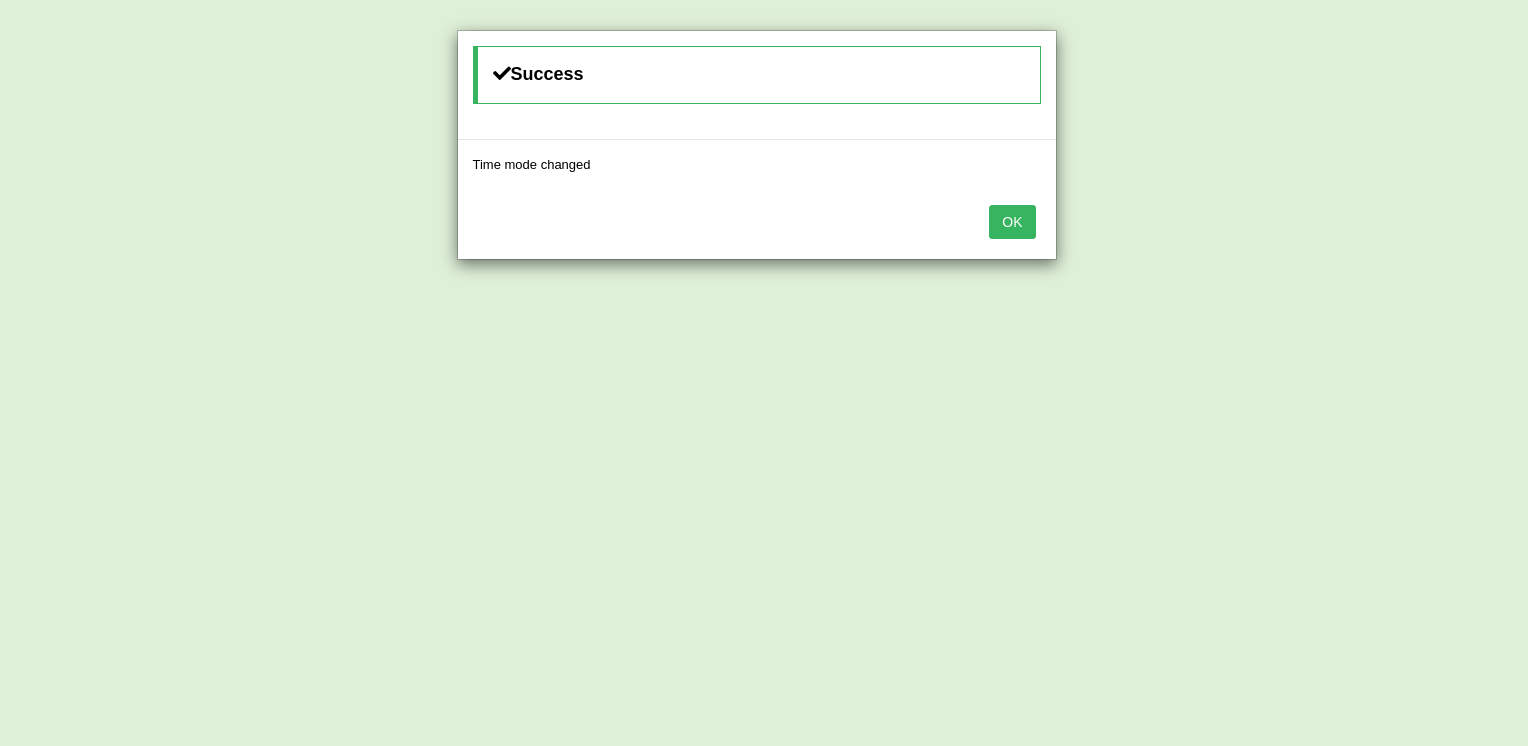 click on "OK" at bounding box center [1012, 222] 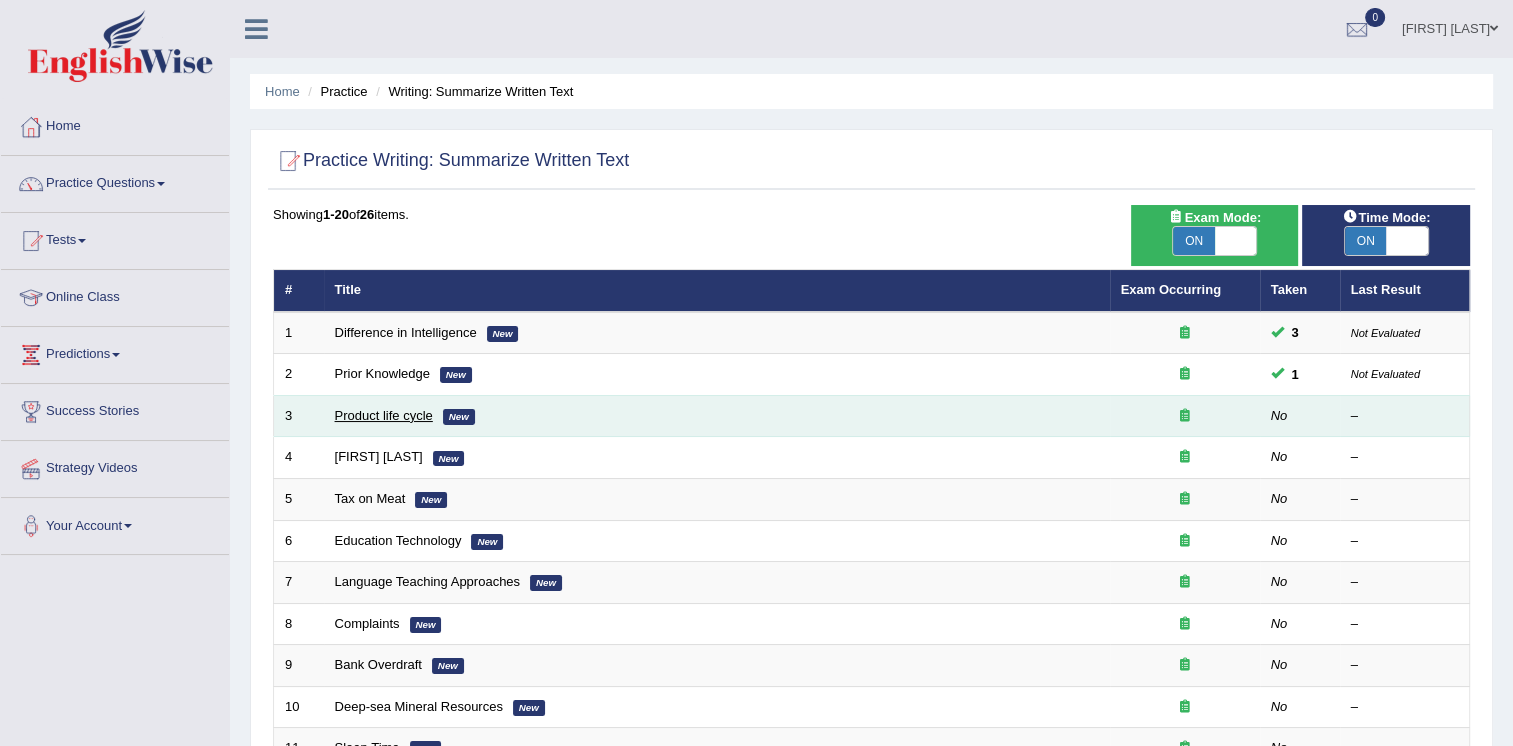 click on "Product life cycle" at bounding box center (384, 415) 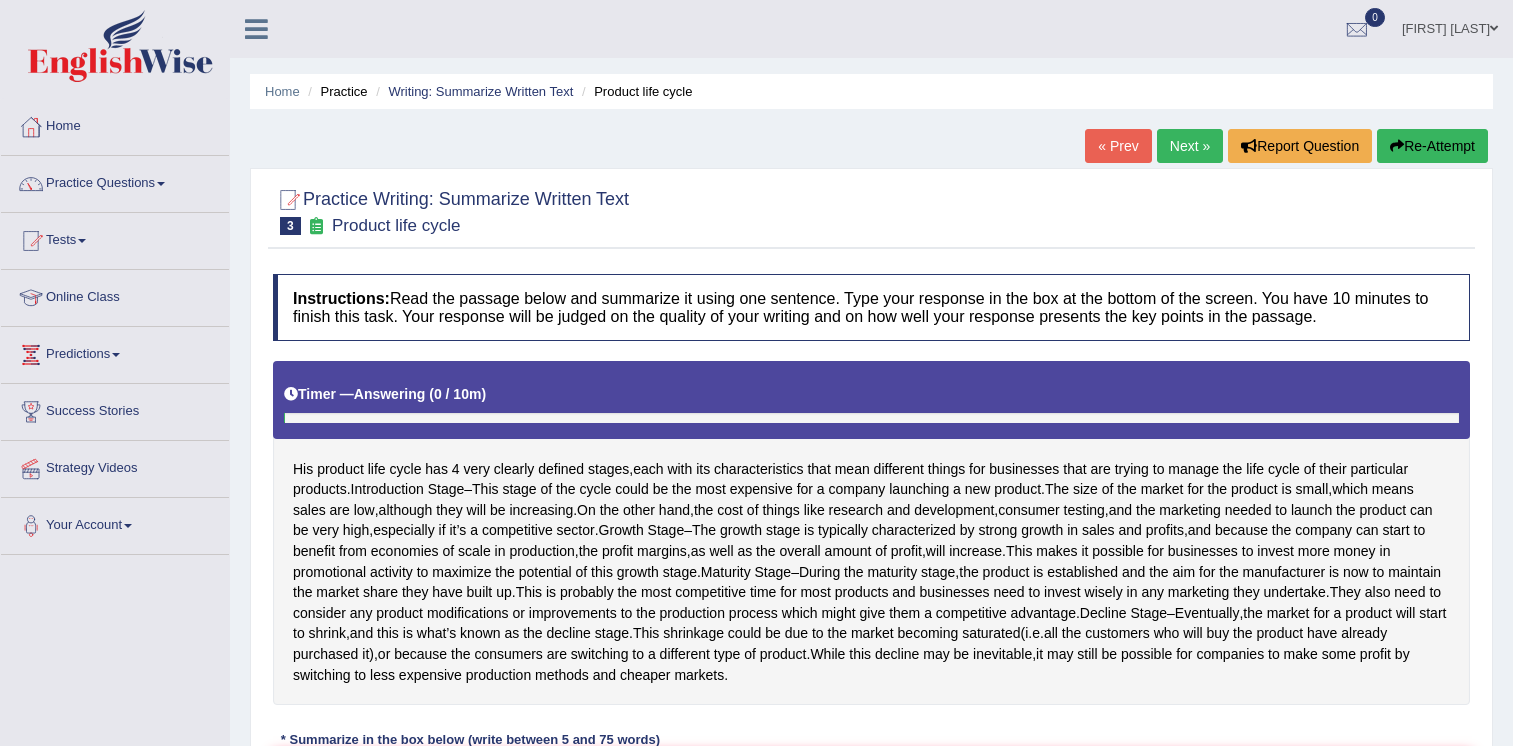 scroll, scrollTop: 200, scrollLeft: 0, axis: vertical 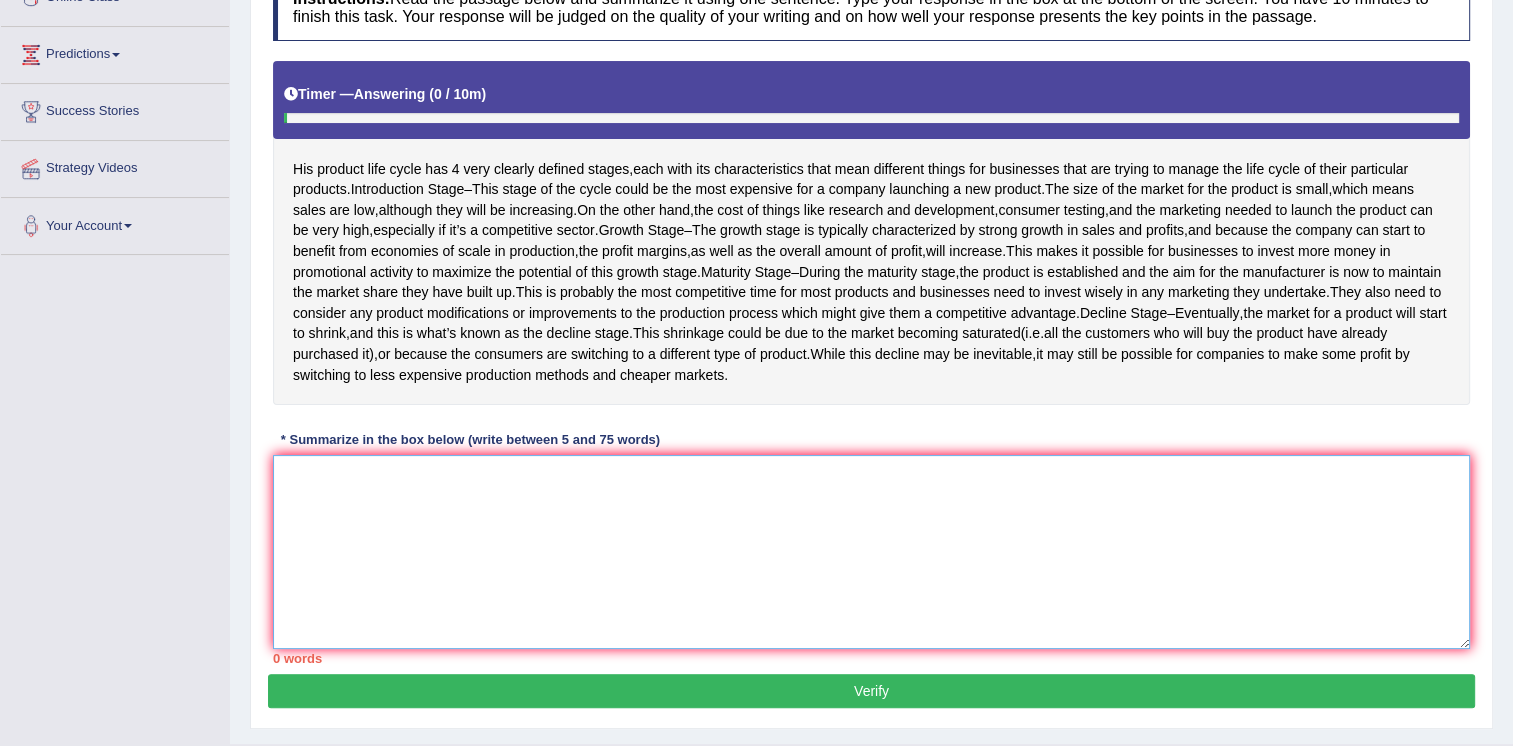 click at bounding box center [871, 552] 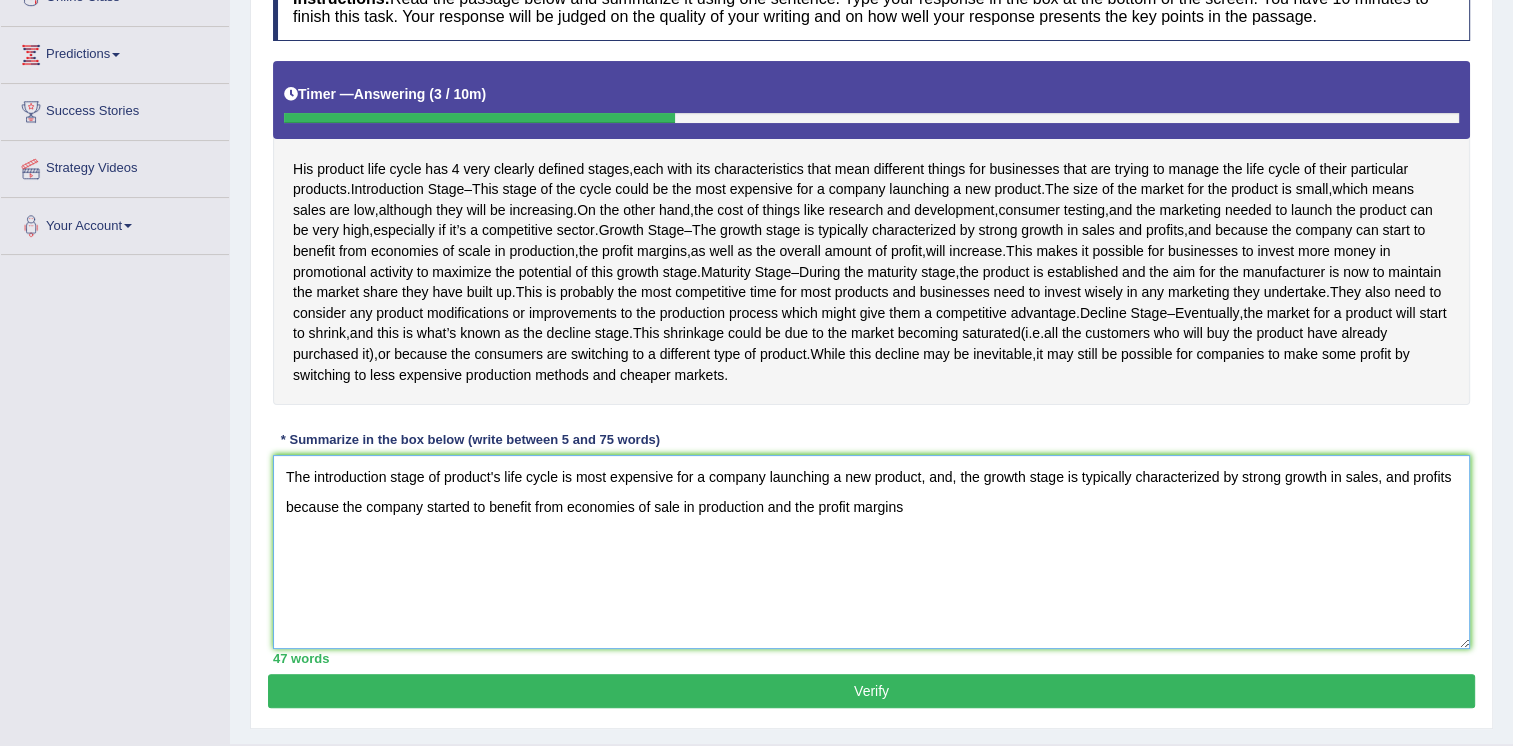 click on "The introduction stage of product's life cycle is most expensive for a company launching a new product, and, the growth stage is typically characterized by strong growth in sales, and profits because the company started to benefit from economies of sale in production and the profit margins" at bounding box center (871, 552) 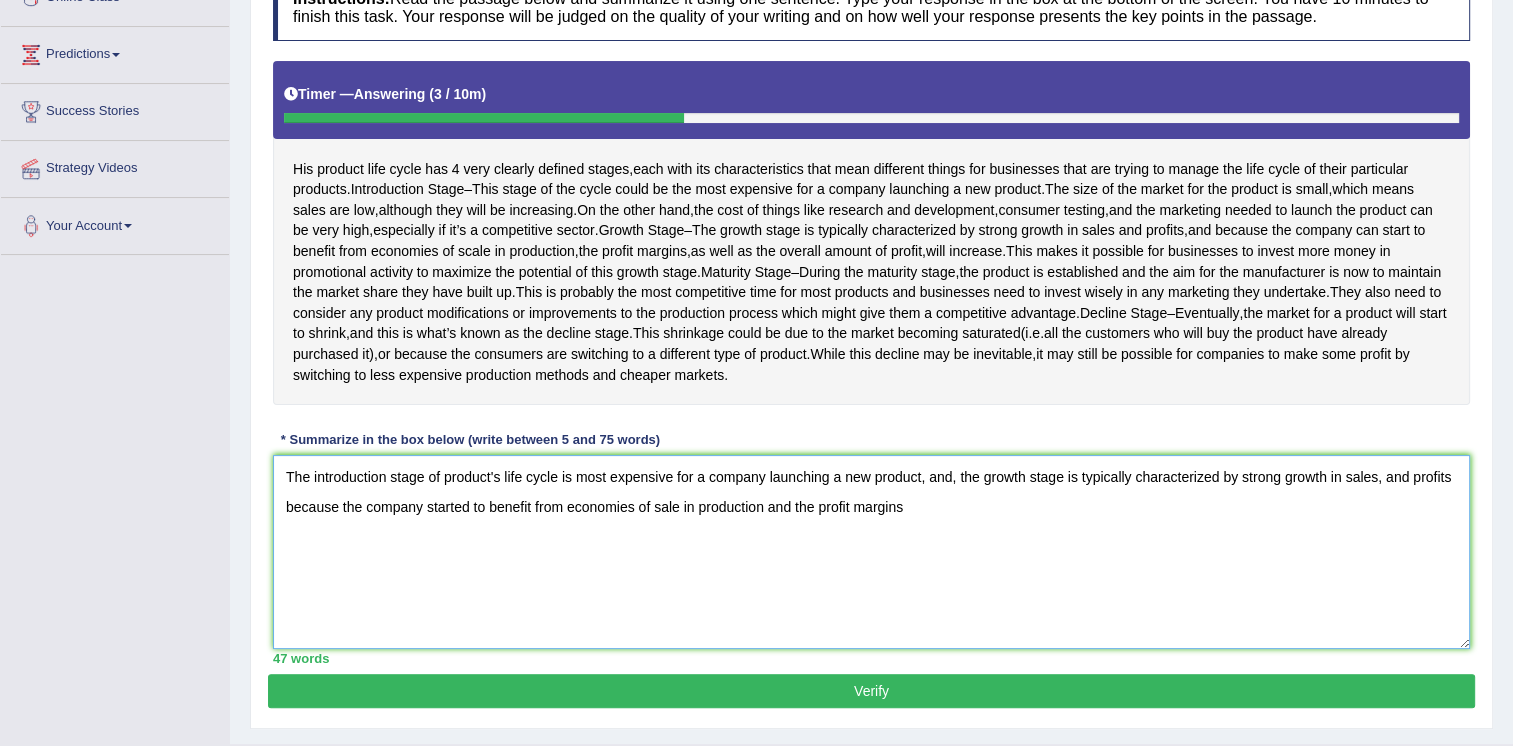 click on "The introduction stage of product's life cycle is most expensive for a company launching a new product, and, the growth stage is typically characterized by strong growth in sales, and profits because the company started to benefit from economies of sale in production and the profit margins" at bounding box center (871, 552) 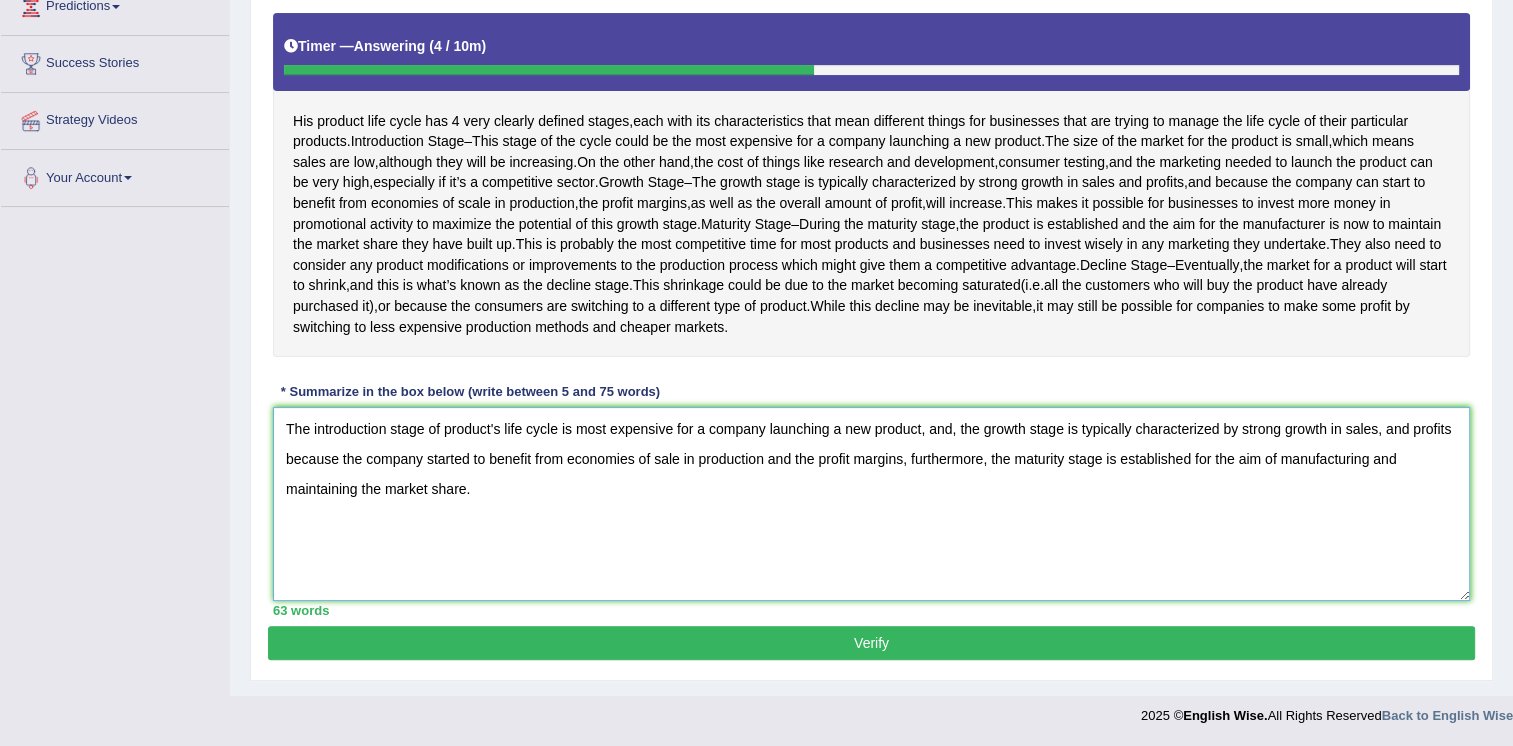 scroll, scrollTop: 407, scrollLeft: 0, axis: vertical 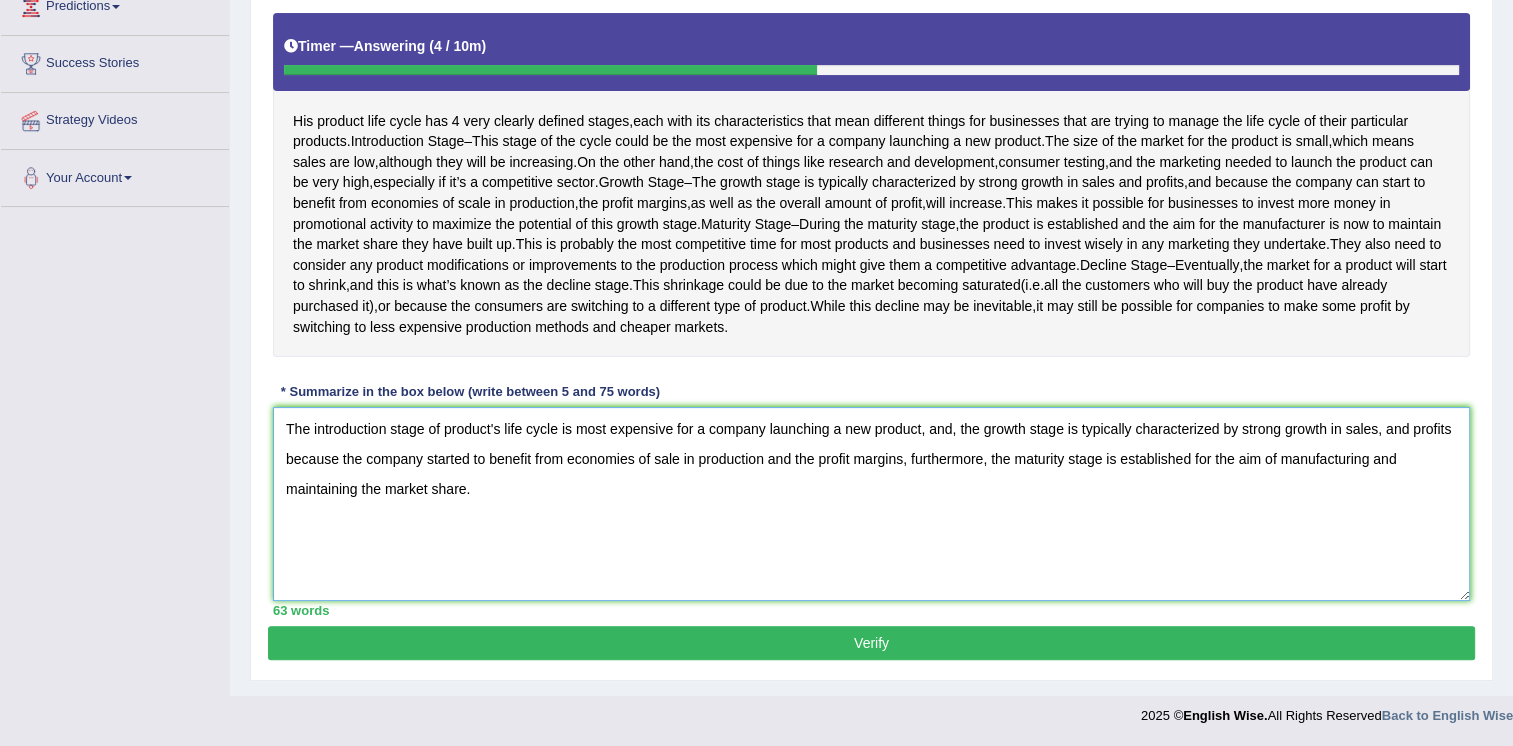 type on "The introduction stage of product's life cycle is most expensive for a company launching a new product, and, the growth stage is typically characterized by strong growth in sales, and profits because the company started to benefit from economies of sale in production and the profit margins, furthermore, the maturity stage is established for the aim of manufacturing and maintaining the market share." 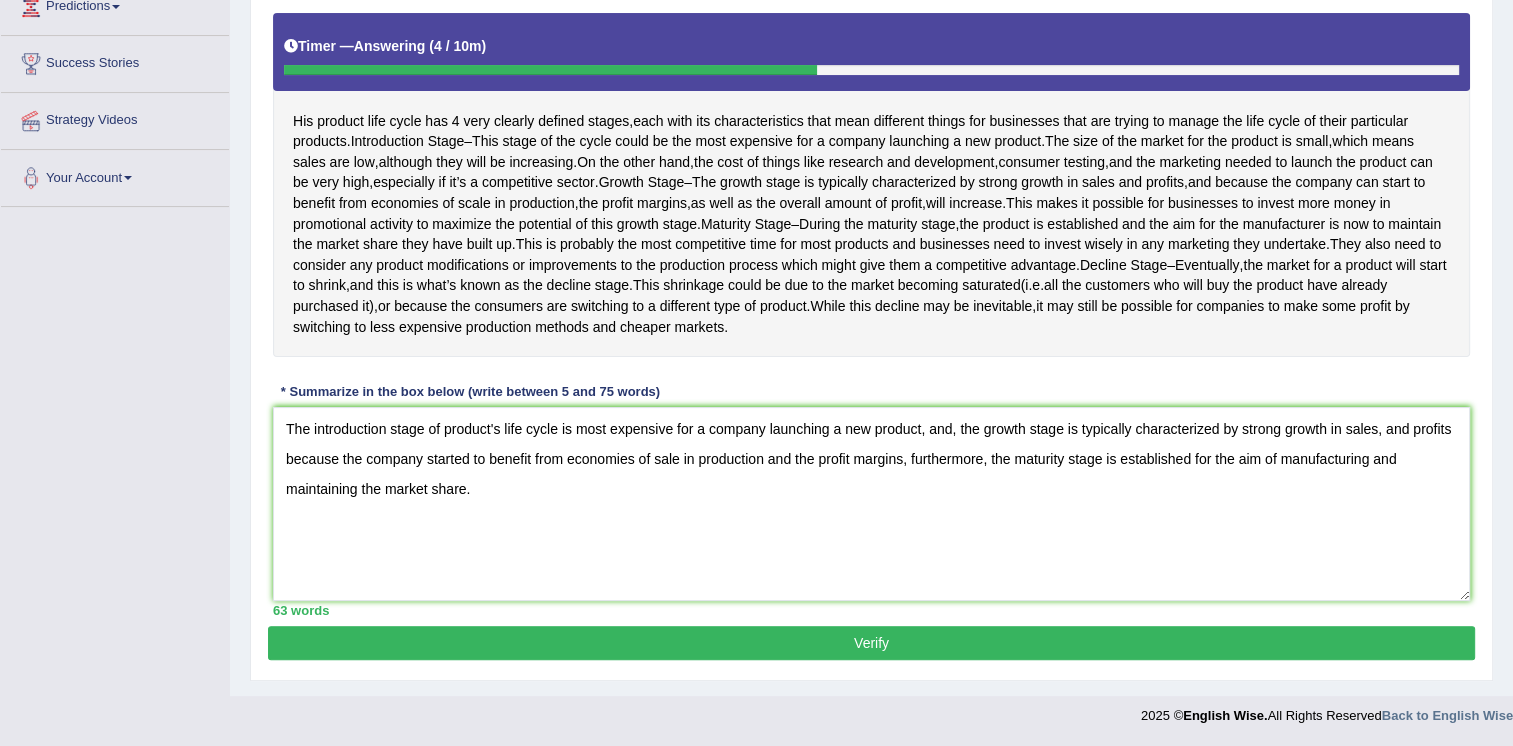 click on "Verify" at bounding box center (871, 643) 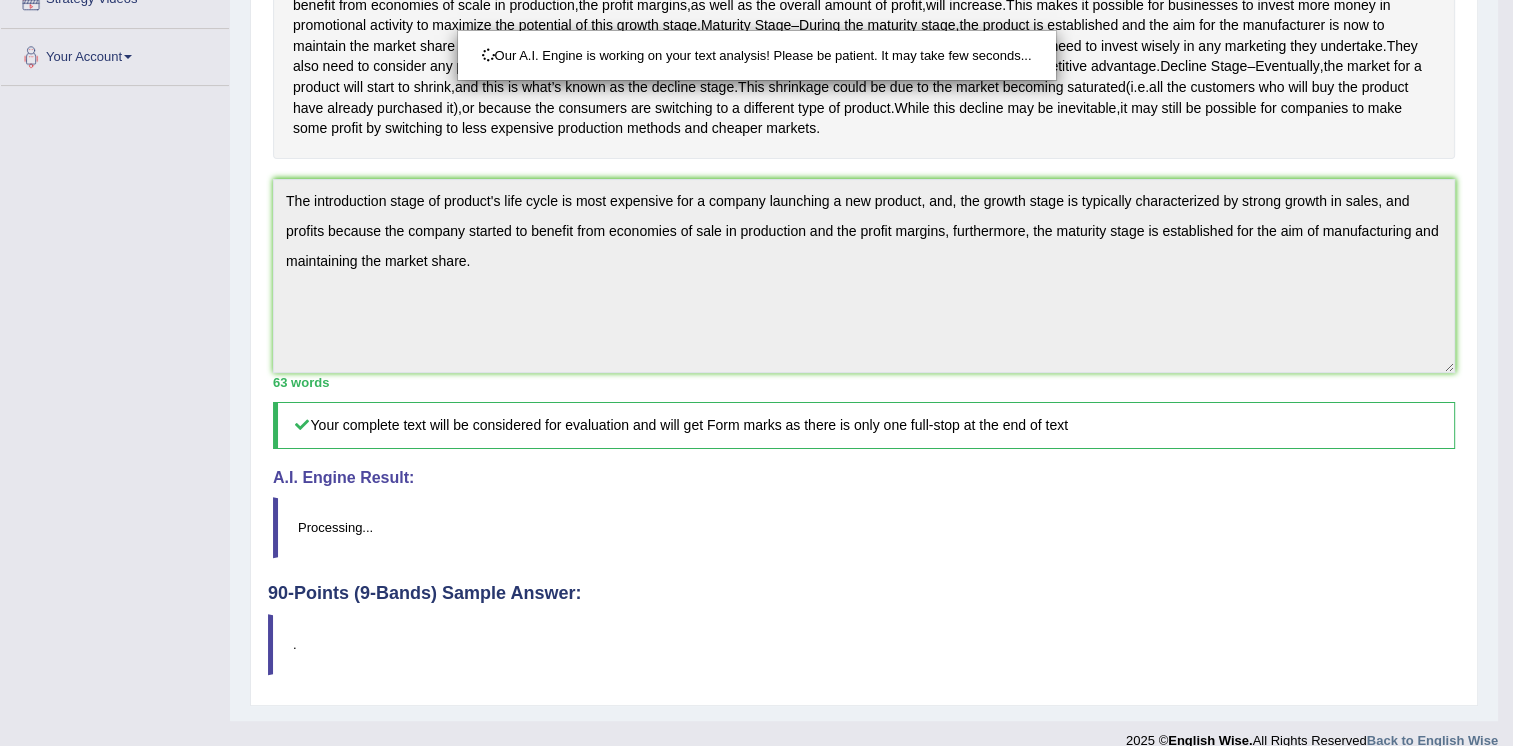 scroll, scrollTop: 518, scrollLeft: 0, axis: vertical 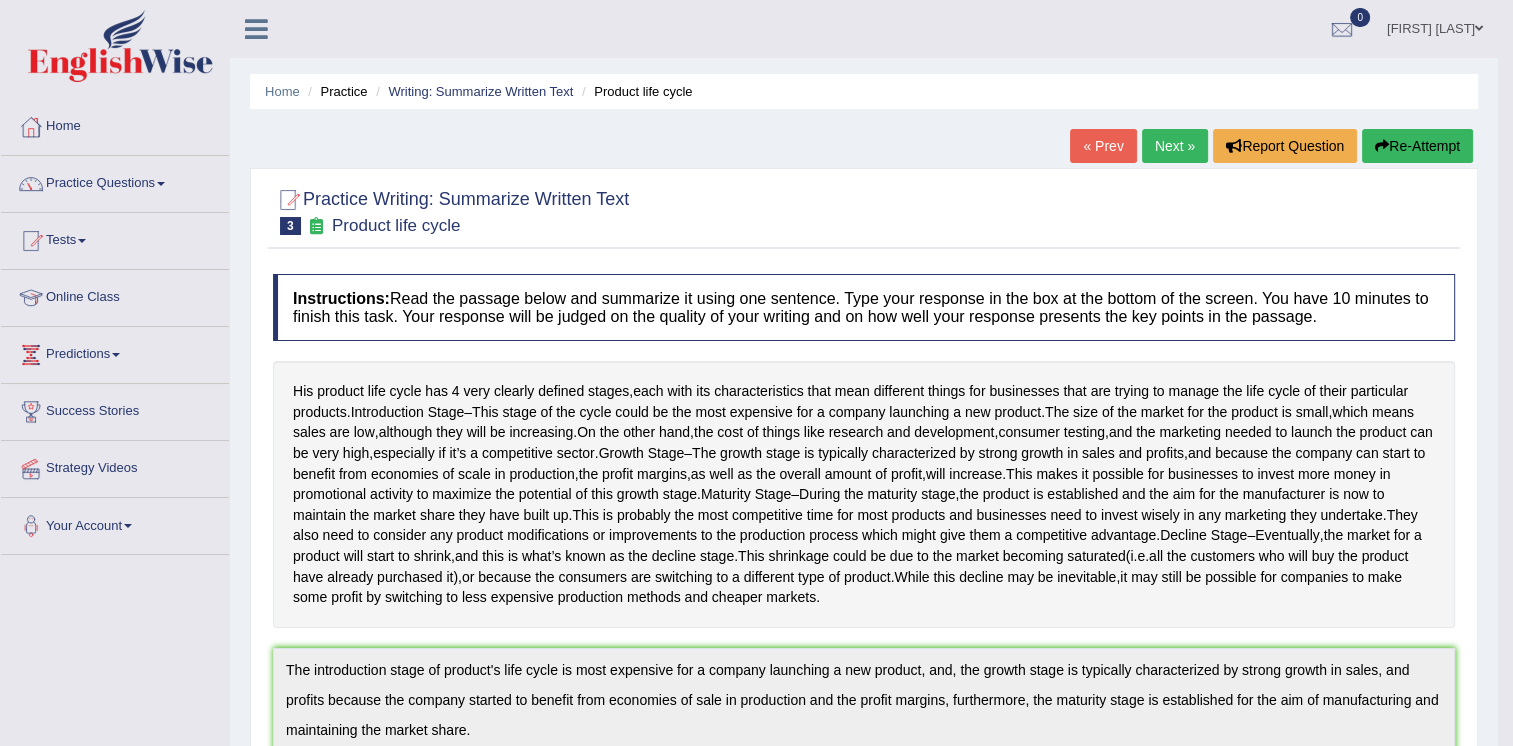 click on "Next »" at bounding box center [1175, 146] 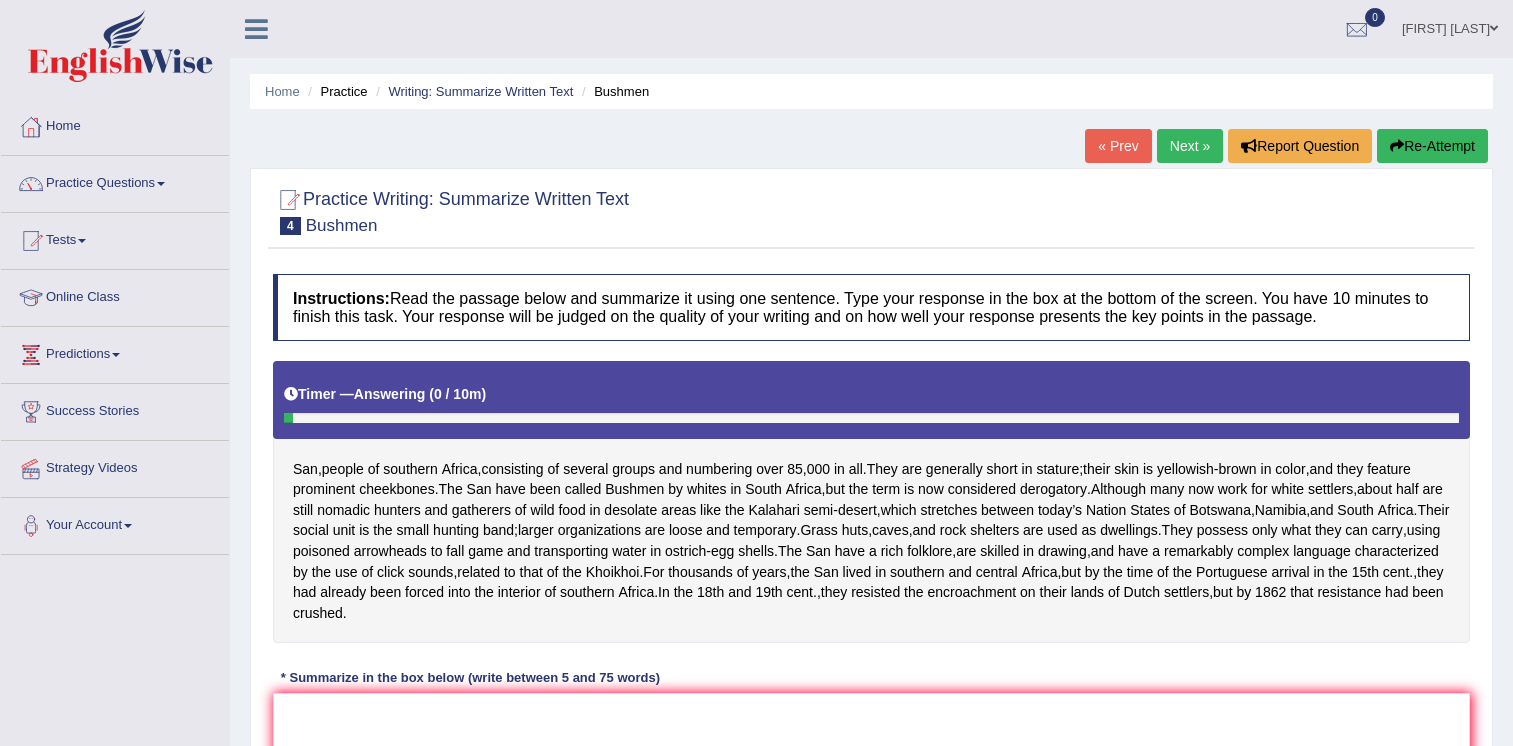 scroll, scrollTop: 0, scrollLeft: 0, axis: both 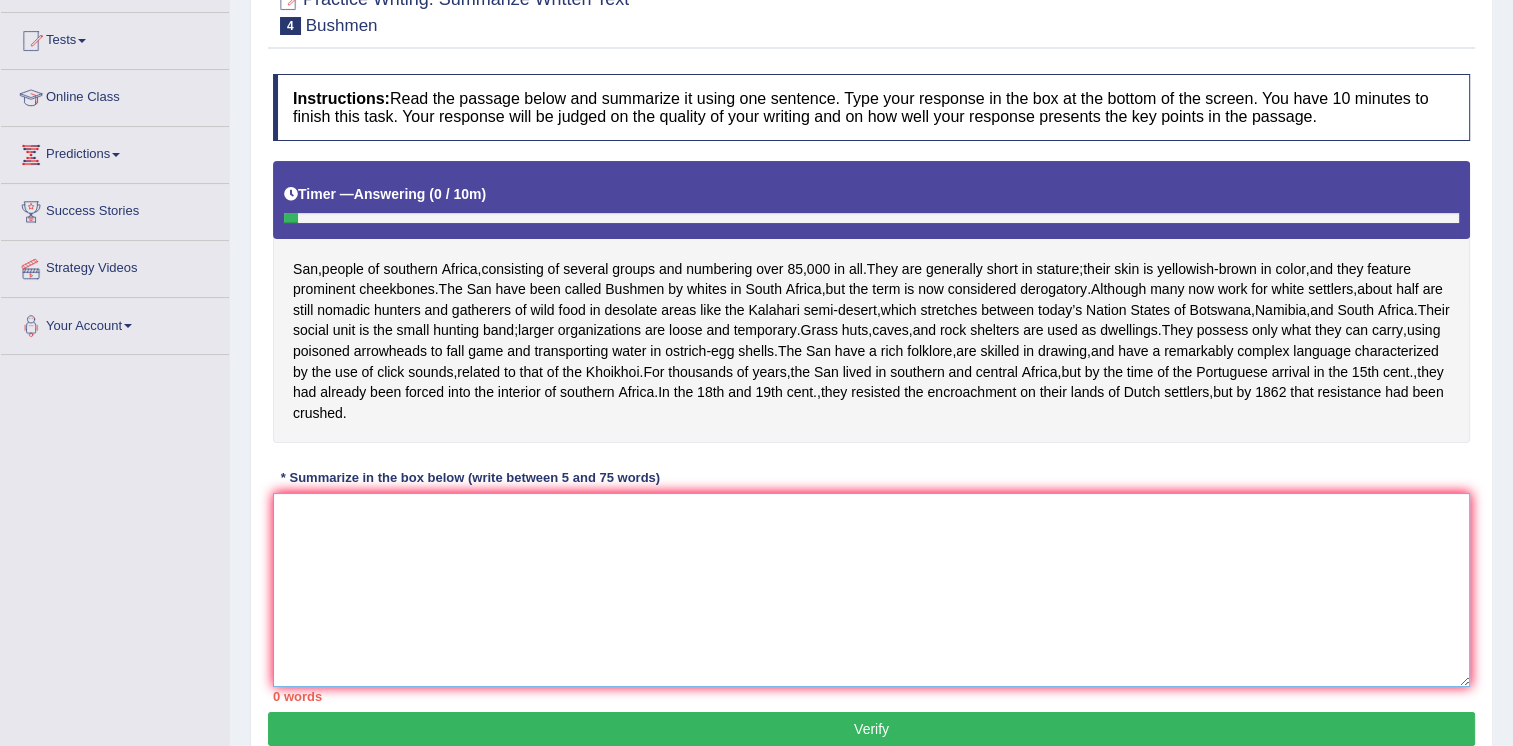 click at bounding box center (871, 590) 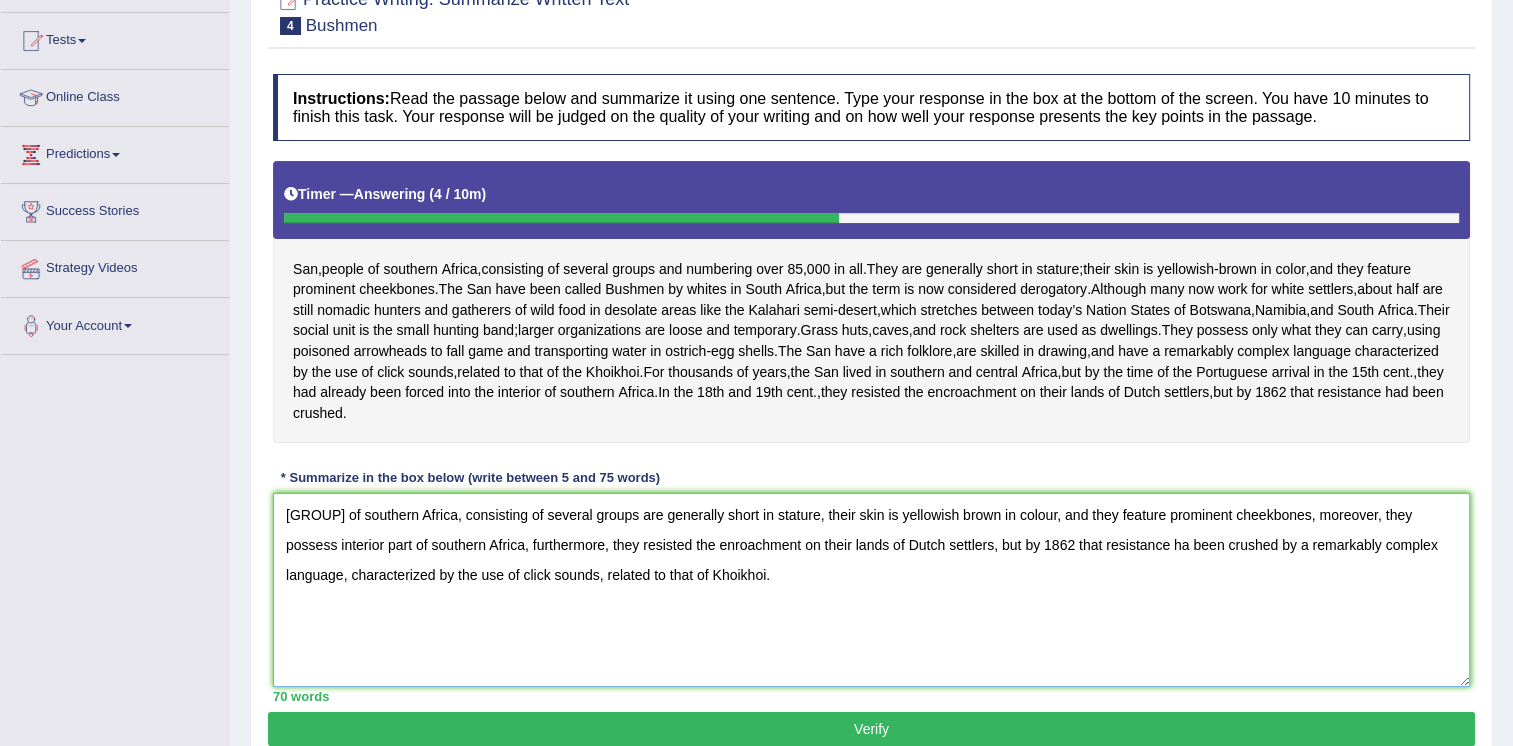 scroll, scrollTop: 300, scrollLeft: 0, axis: vertical 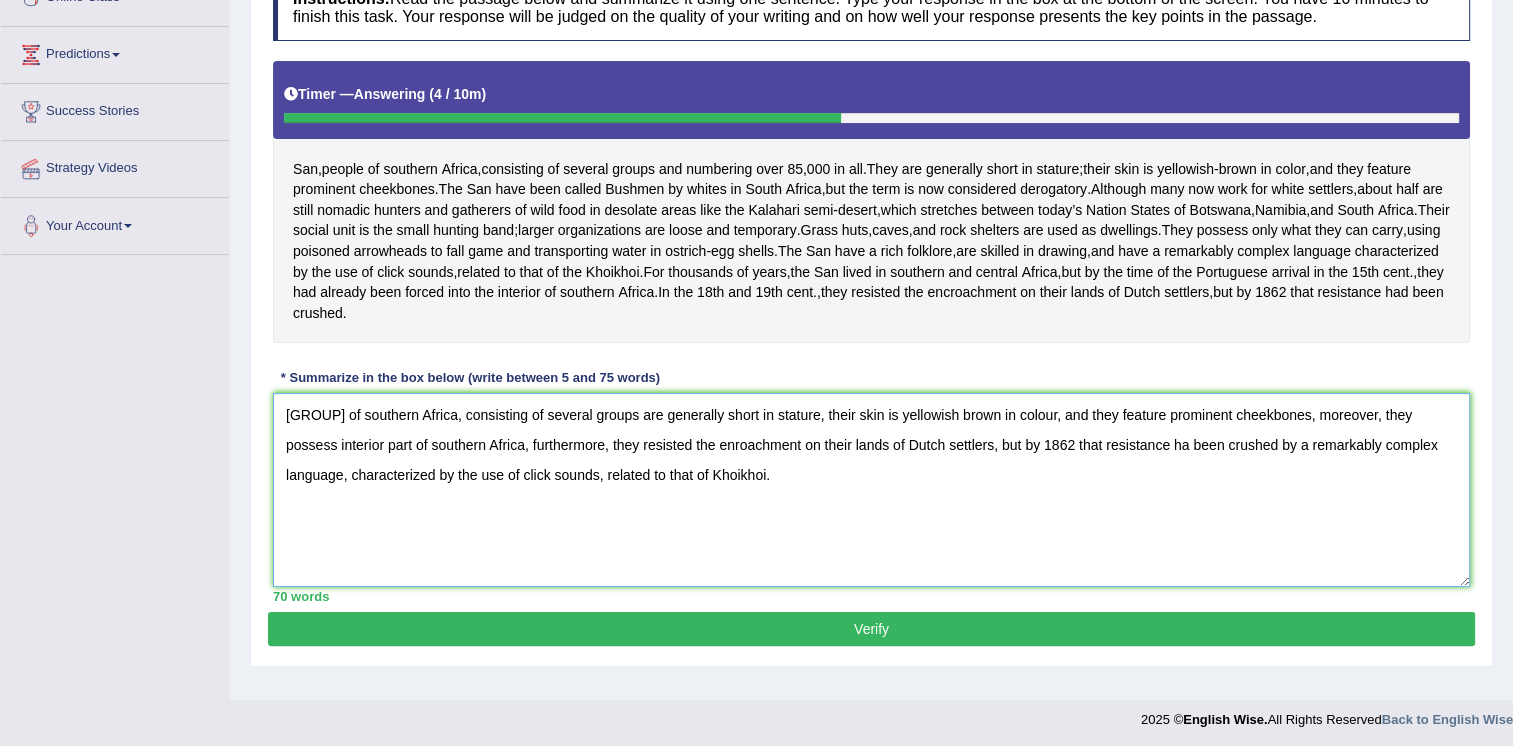 type on "San, people of southern Africa, consisting of several groups are generally short in stature, their skin is yellowish brown in colour, and they feature prominent cheekbones, moreover, they possess interior part of southern Africa, furthermore, they resisted the enroachment on their lands of Dutch settlers, but by 1862 that resistance ha been crushed by a remarkably complex language, characterized by the use of click sounds, related to that of Khoikhoi." 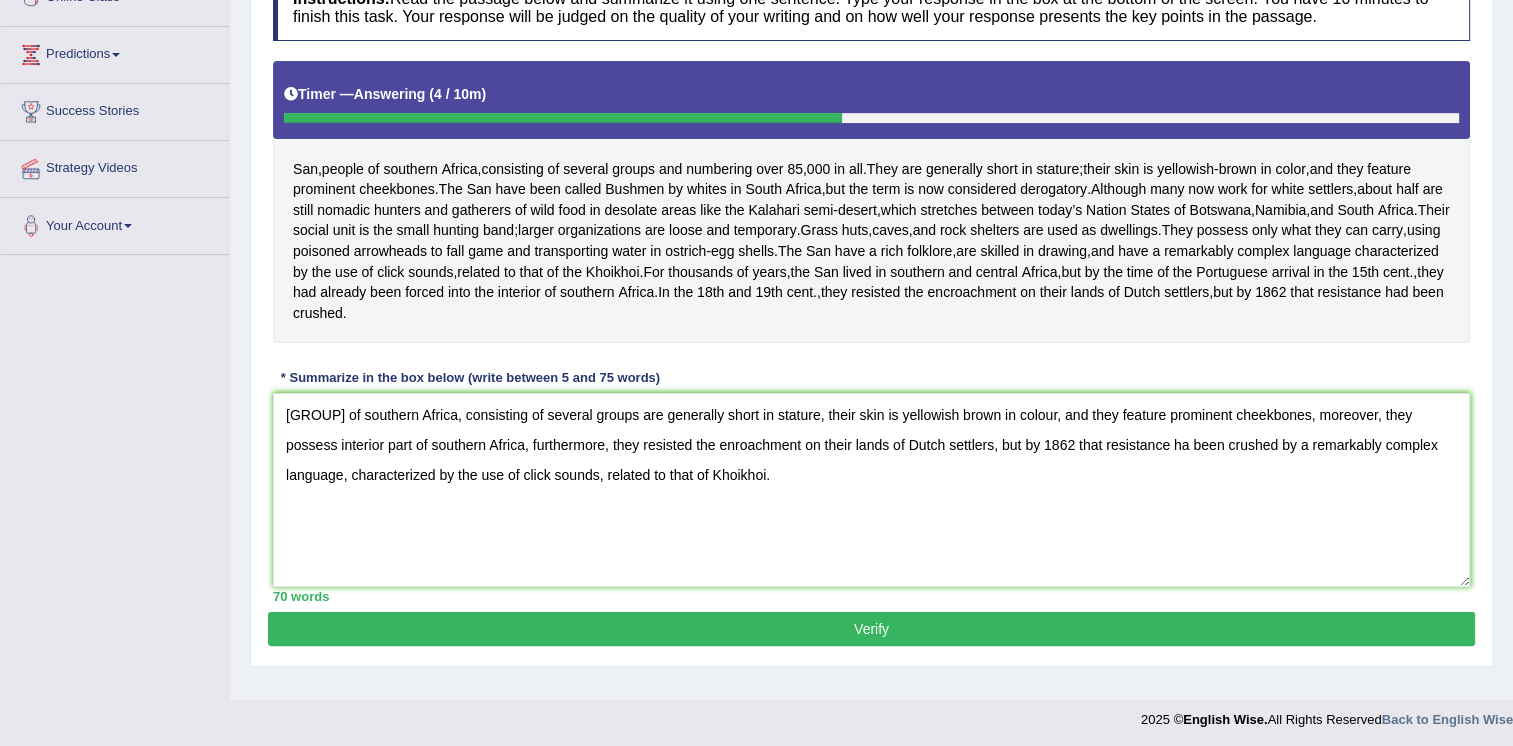click on "Practice Writing: Summarize Written Text
4
Bushmen
Instructions:  Read the passage below and summarize it using one sentence. Type your response in the box at the bottom of the screen. You have 10 minutes to finish this task. Your response will be judged on the quality of your writing and on how well your response presents the key points in the passage.
Timer —  Answering   ( 4 / 10m ) Skip San ,  people   of   southern   Africa ,  consisting   of   several   groups   and   numbering   over   85 , 000   in   all .  They   are   generally   short   in   stature ;  their   skin   is   yellowish - brown   in   color ,  and   they   feature   prominent   cheekbones .  The   San   have   been   called   Bushmen   by   whites   in   South   Africa ,  but   the   term   is   now   considered   derogatory .  Although   many   now   work   for   white   settlers ,  about   half   are   still   nomadic   hunters   and   gatherers   of" at bounding box center (871, 267) 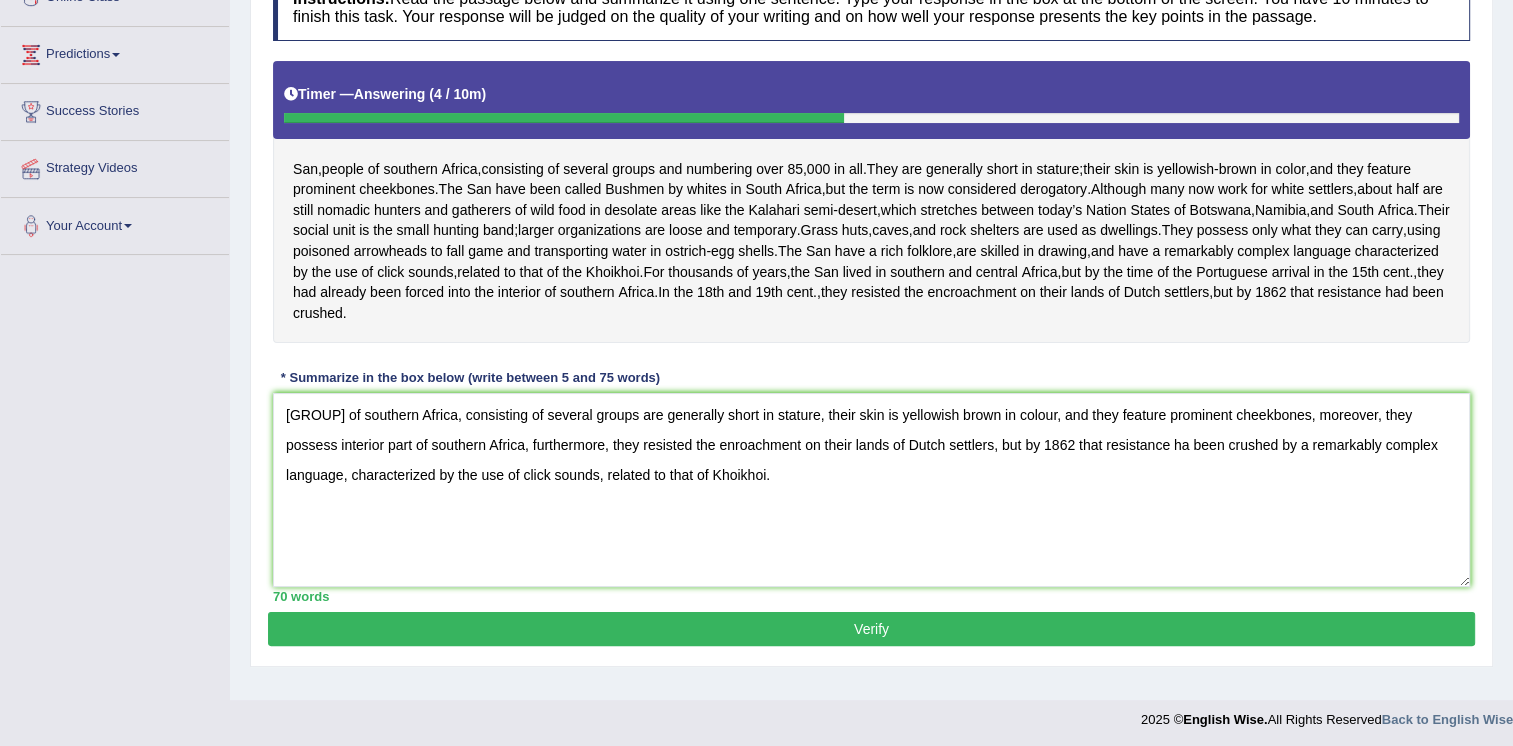 click on "Verify" at bounding box center [871, 629] 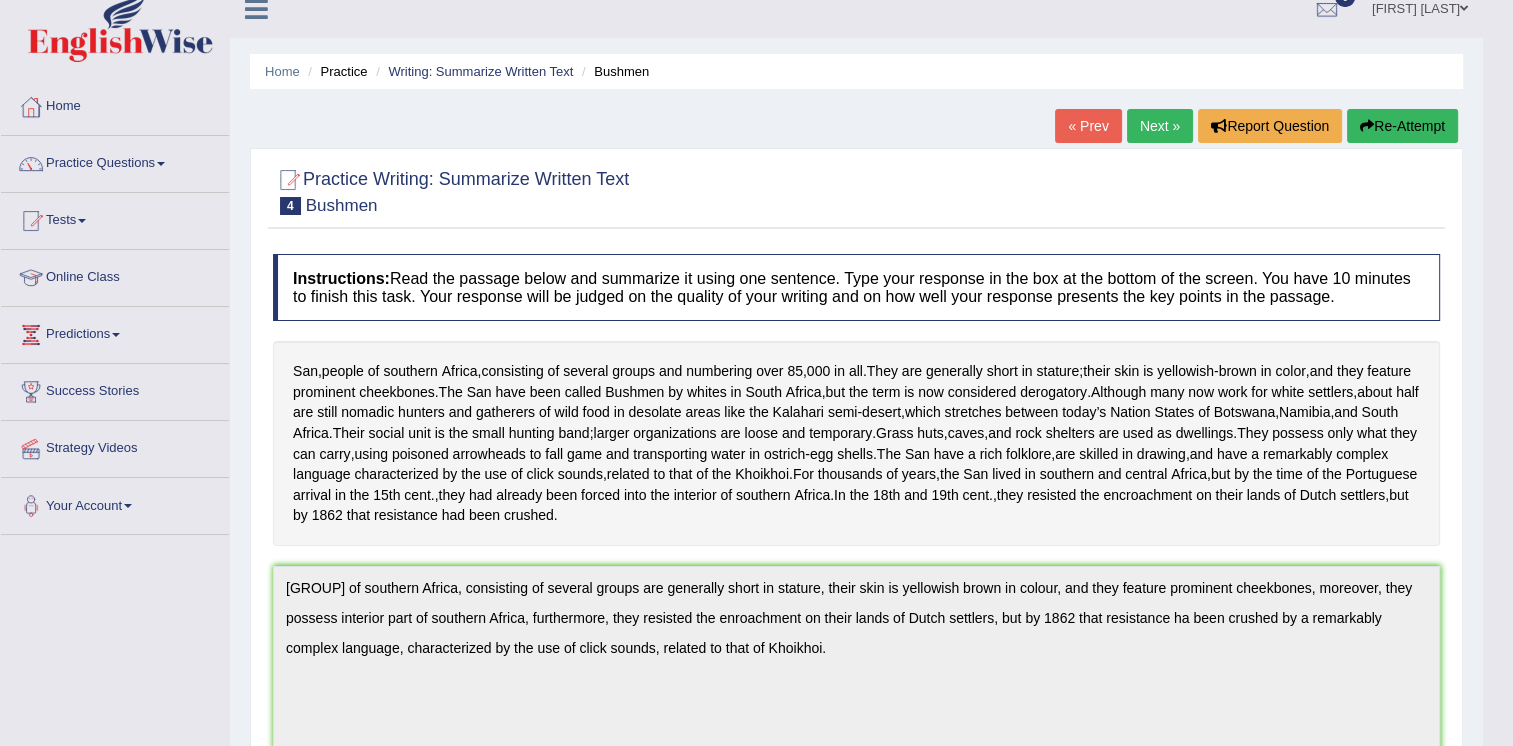 scroll, scrollTop: 0, scrollLeft: 0, axis: both 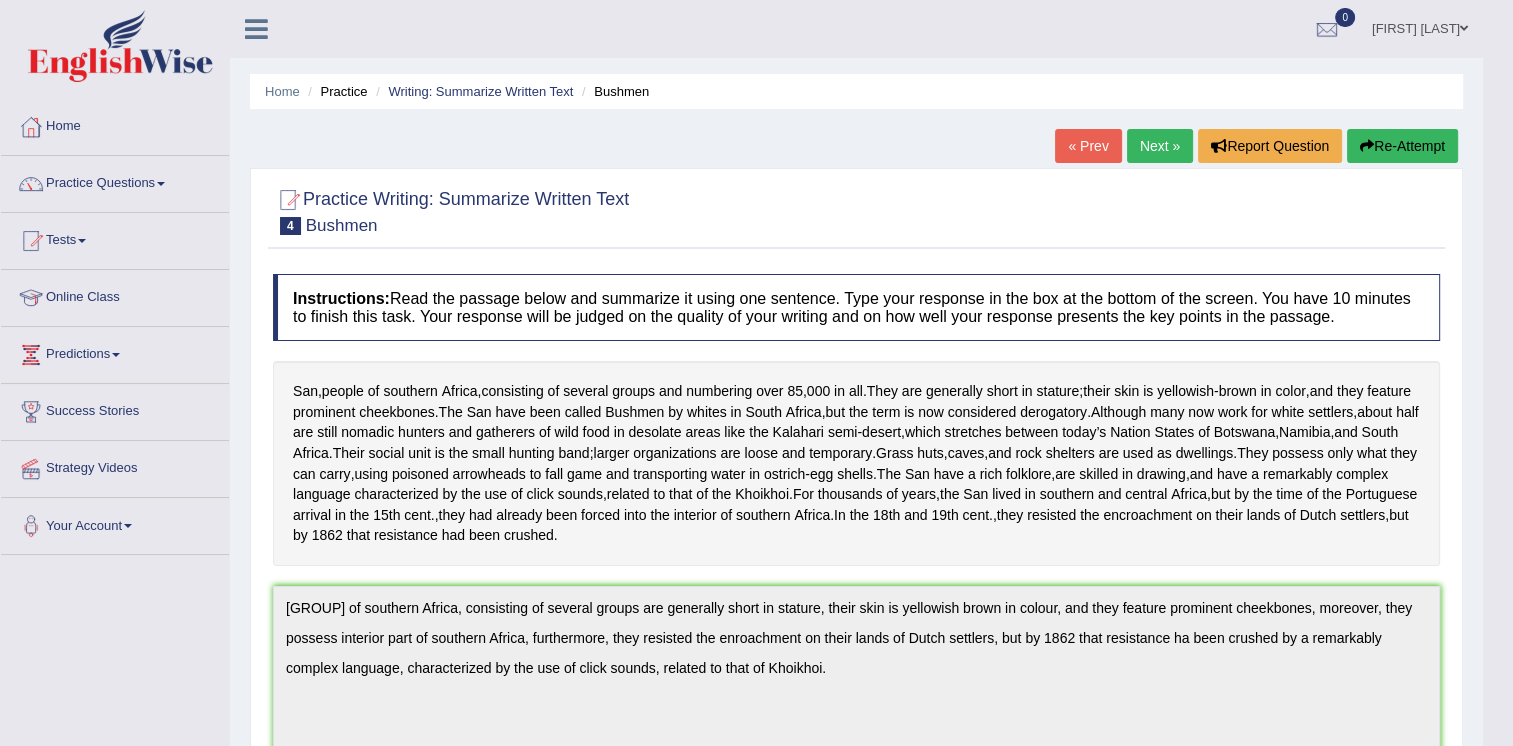 click on "Re-Attempt" at bounding box center [1402, 146] 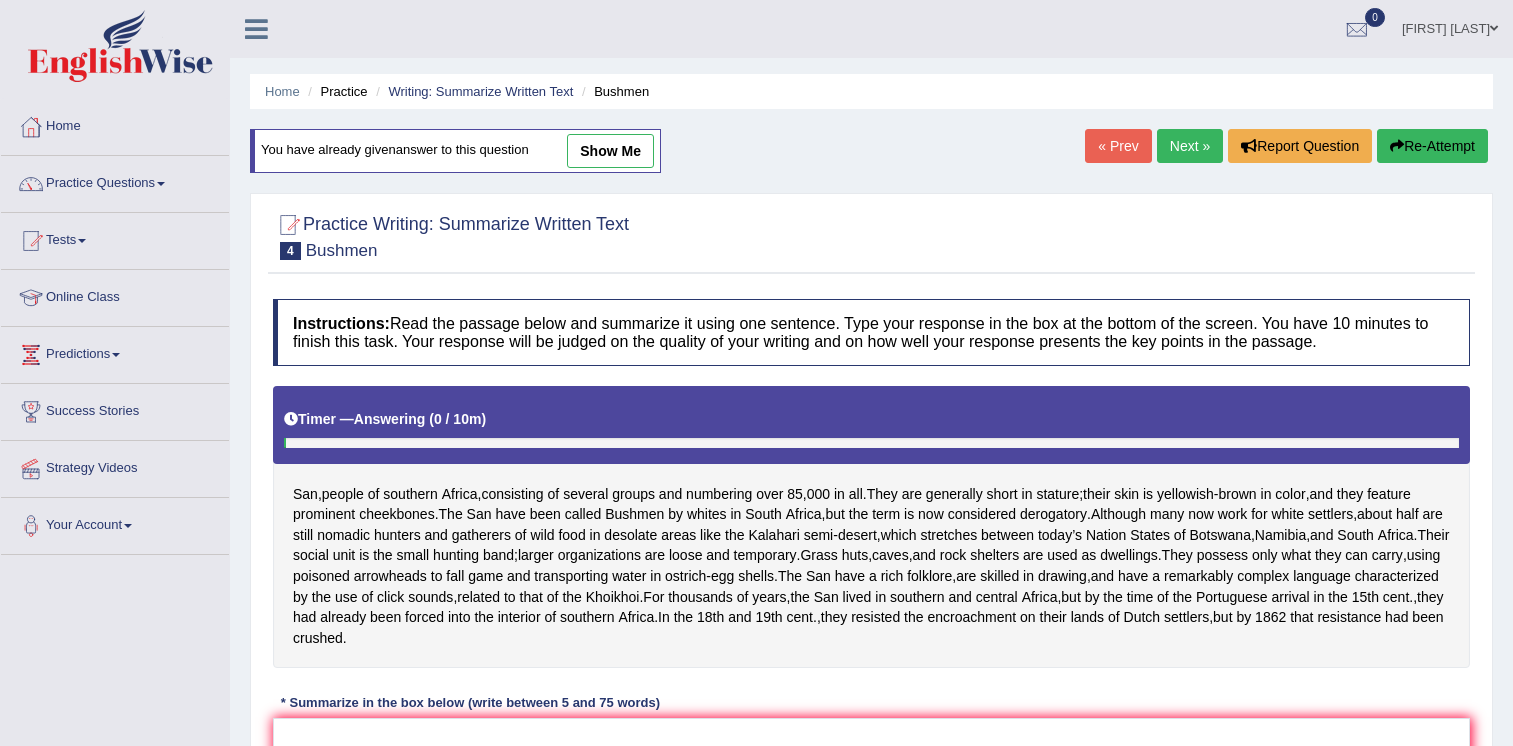 scroll, scrollTop: 200, scrollLeft: 0, axis: vertical 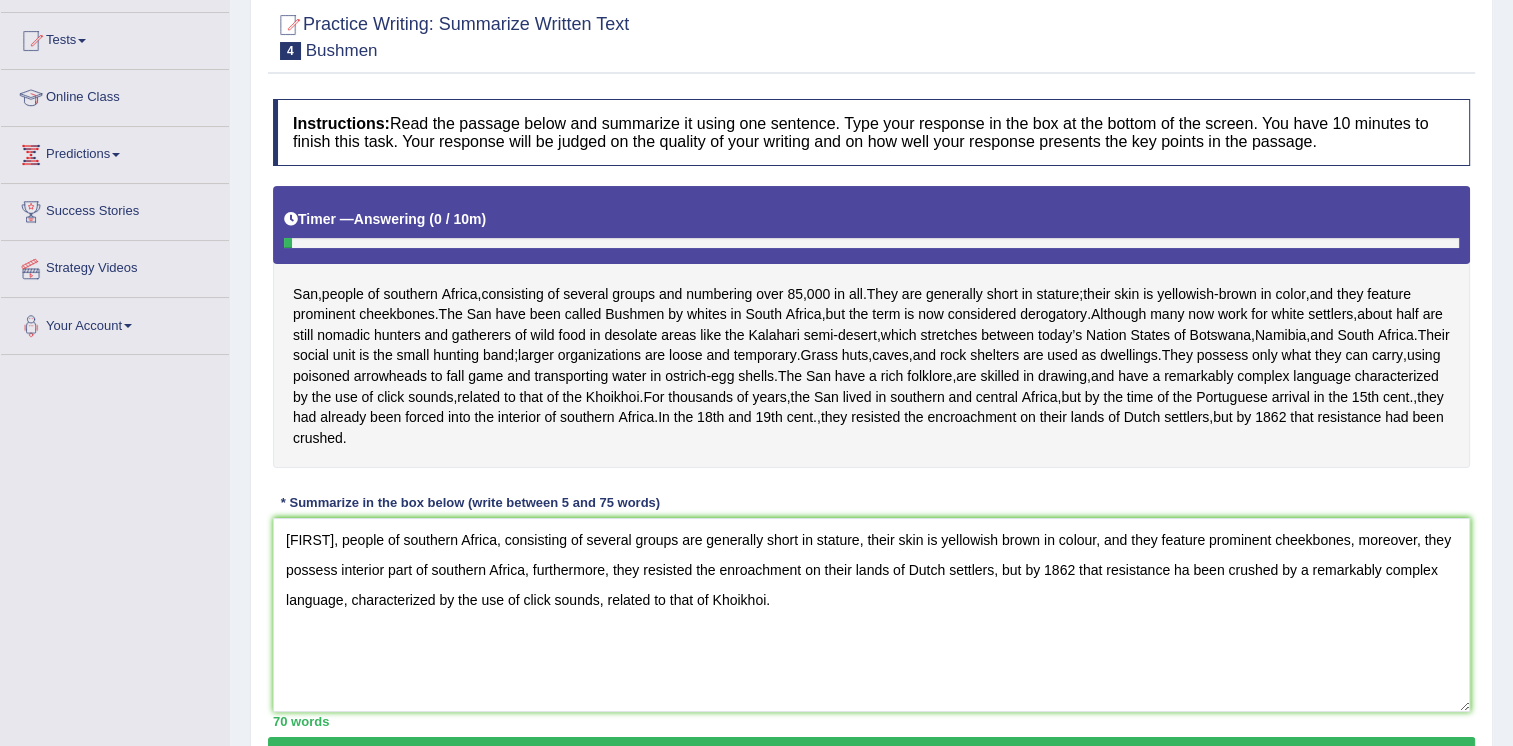 click on "San, people of southern Africa, consisting of several groups are generally short in stature, their skin is yellowish brown in colour, and they feature prominent cheekbones, moreover, they possess interior part of southern Africa, furthermore, they resisted the enroachment on their lands of Dutch settlers, but by 1862 that resistance ha been crushed by a remarkably complex language, characterized by the use of click sounds, related to that of Khoikhoi." at bounding box center [871, 615] 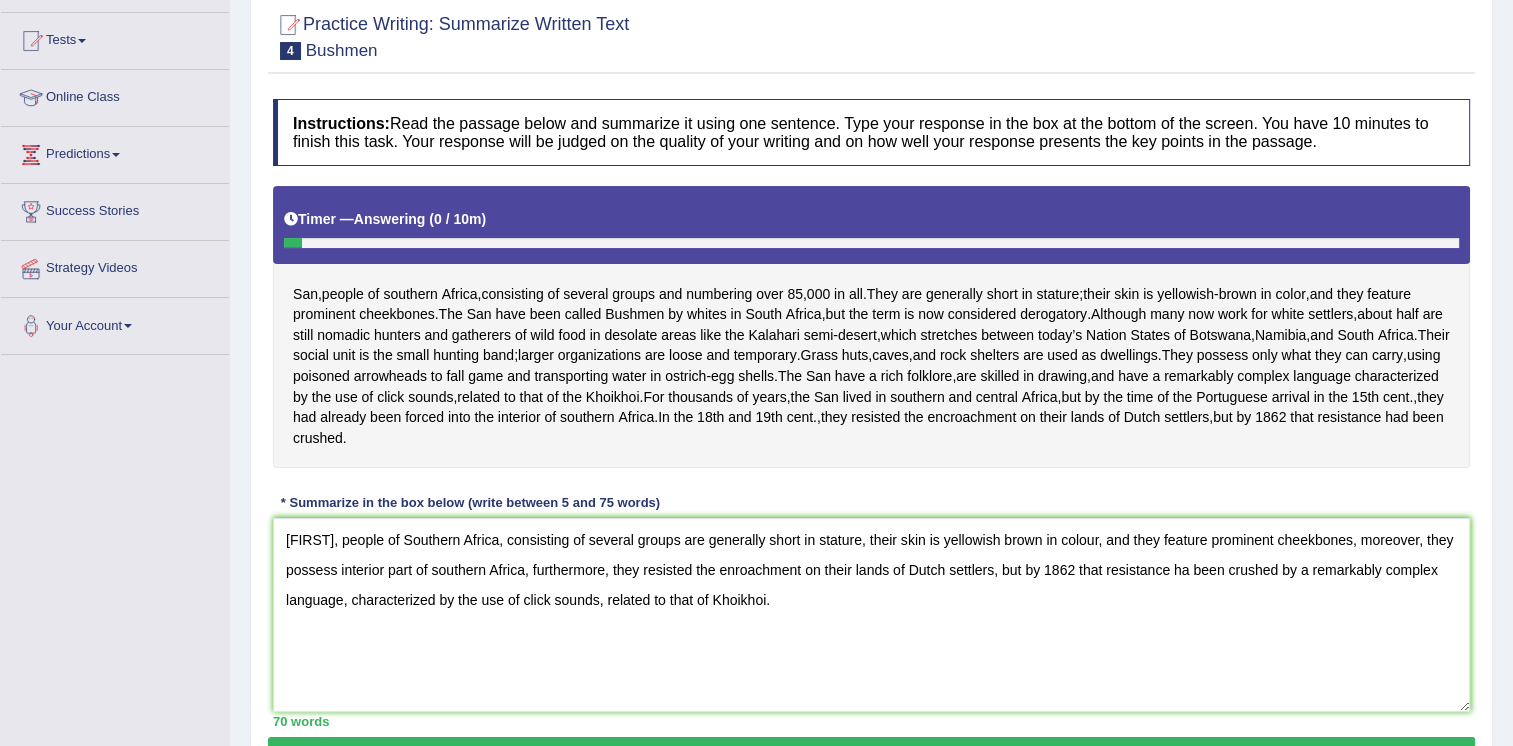 click on "San, people of Southern Africa, consisting of several groups are generally short in stature, their skin is yellowish brown in colour, and they feature prominent cheekbones, moreover, they possess interior part of southern Africa, furthermore, they resisted the enroachment on their lands of Dutch settlers, but by 1862 that resistance ha been crushed by a remarkably complex language, characterized by the use of click sounds, related to that of Khoikhoi." at bounding box center (871, 615) 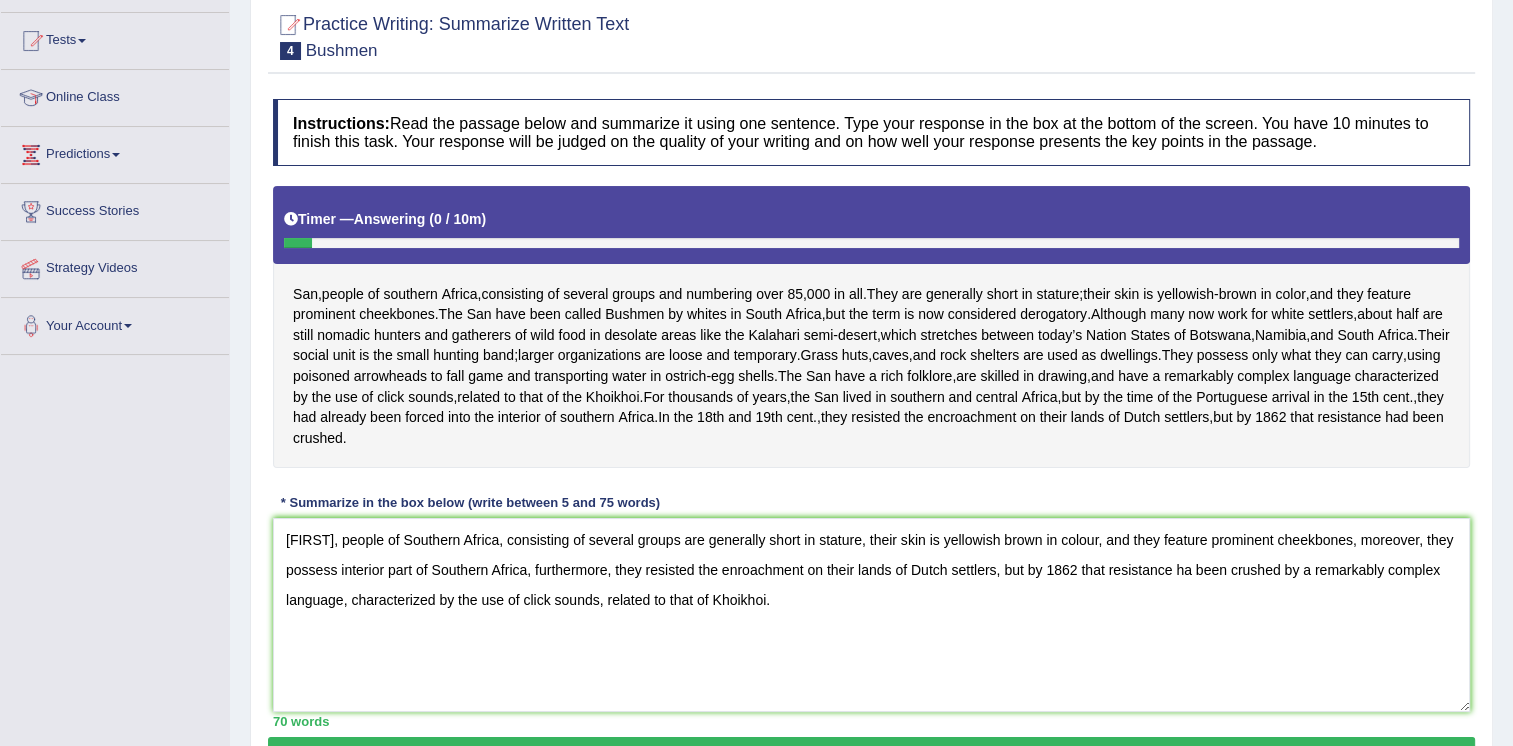 click on "San, people of Southern Africa, consisting of several groups are generally short in stature, their skin is yellowish brown in colour, and they feature prominent cheekbones, moreover, they possess interior part of Southern Africa, furthermore, they resisted the enroachment on their lands of Dutch settlers, but by 1862 that resistance ha been crushed by a remarkably complex language, characterized by the use of click sounds, related to that of Khoikhoi." at bounding box center (871, 615) 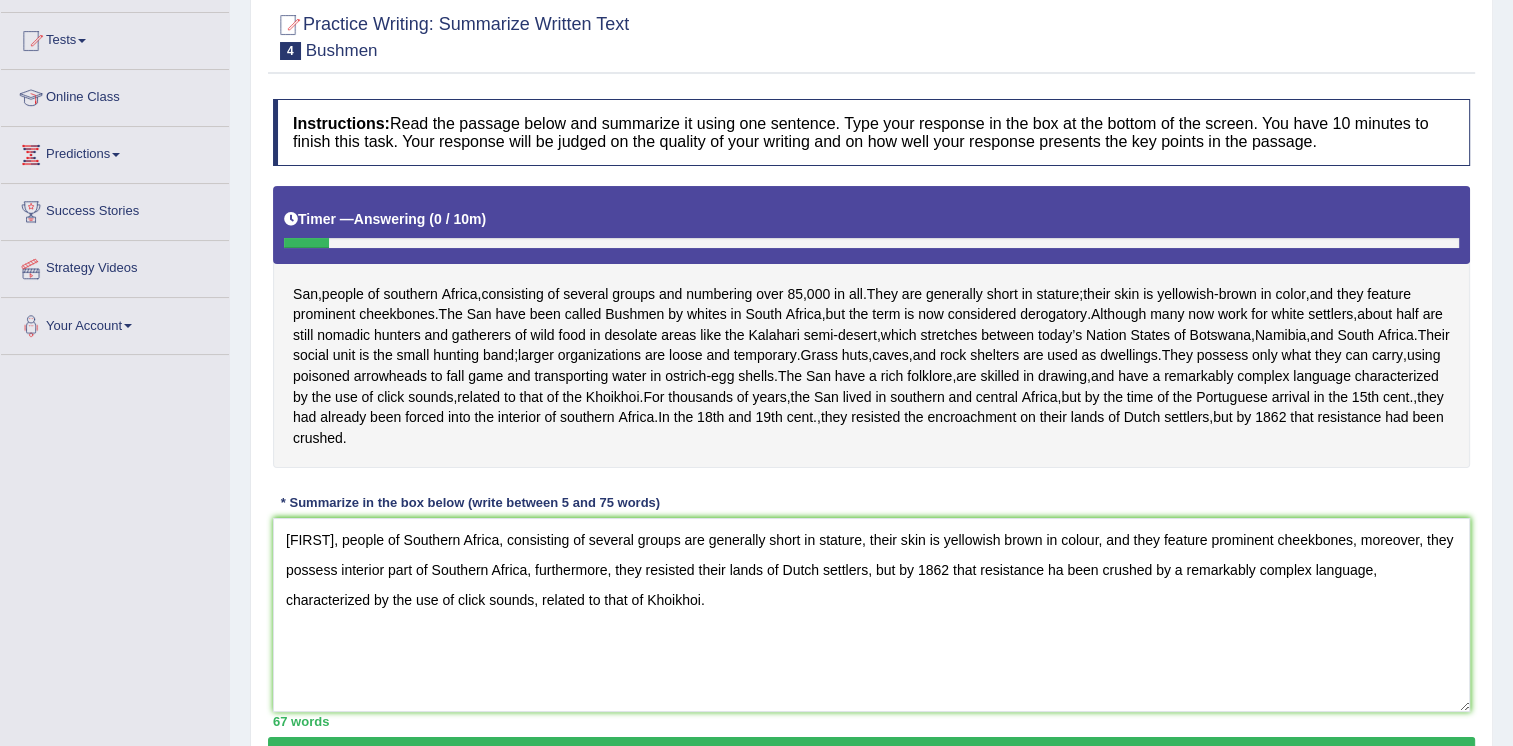 scroll, scrollTop: 300, scrollLeft: 0, axis: vertical 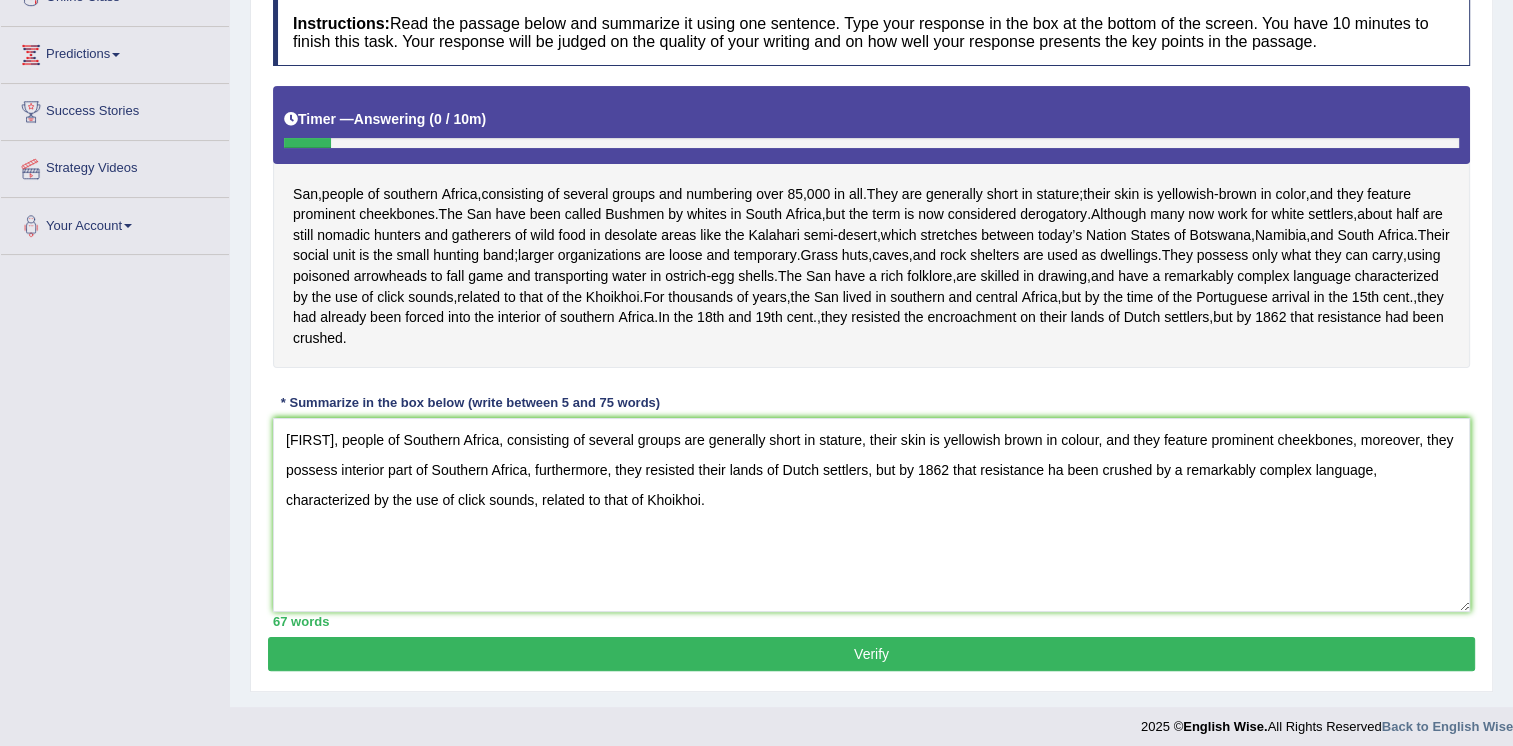 type on "San, people of Southern Africa, consisting of several groups are generally short in stature, their skin is yellowish brown in colour, and they feature prominent cheekbones, moreover, they possess interior part of Southern Africa, furthermore, they resisted their lands of Dutch settlers, but by 1862 that resistance ha been crushed by a remarkably complex language, characterized by the use of click sounds, related to that of Khoikhoi." 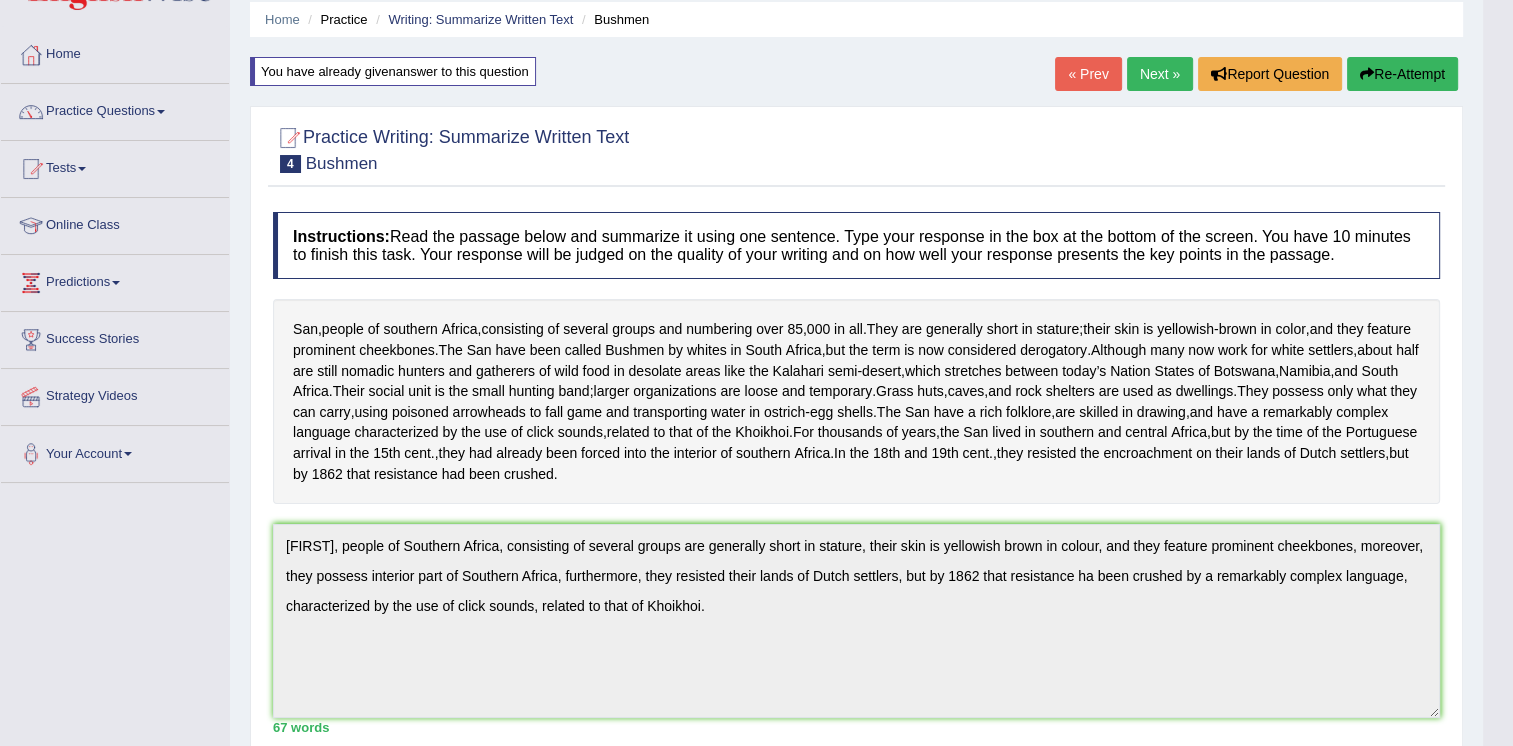 scroll, scrollTop: 60, scrollLeft: 0, axis: vertical 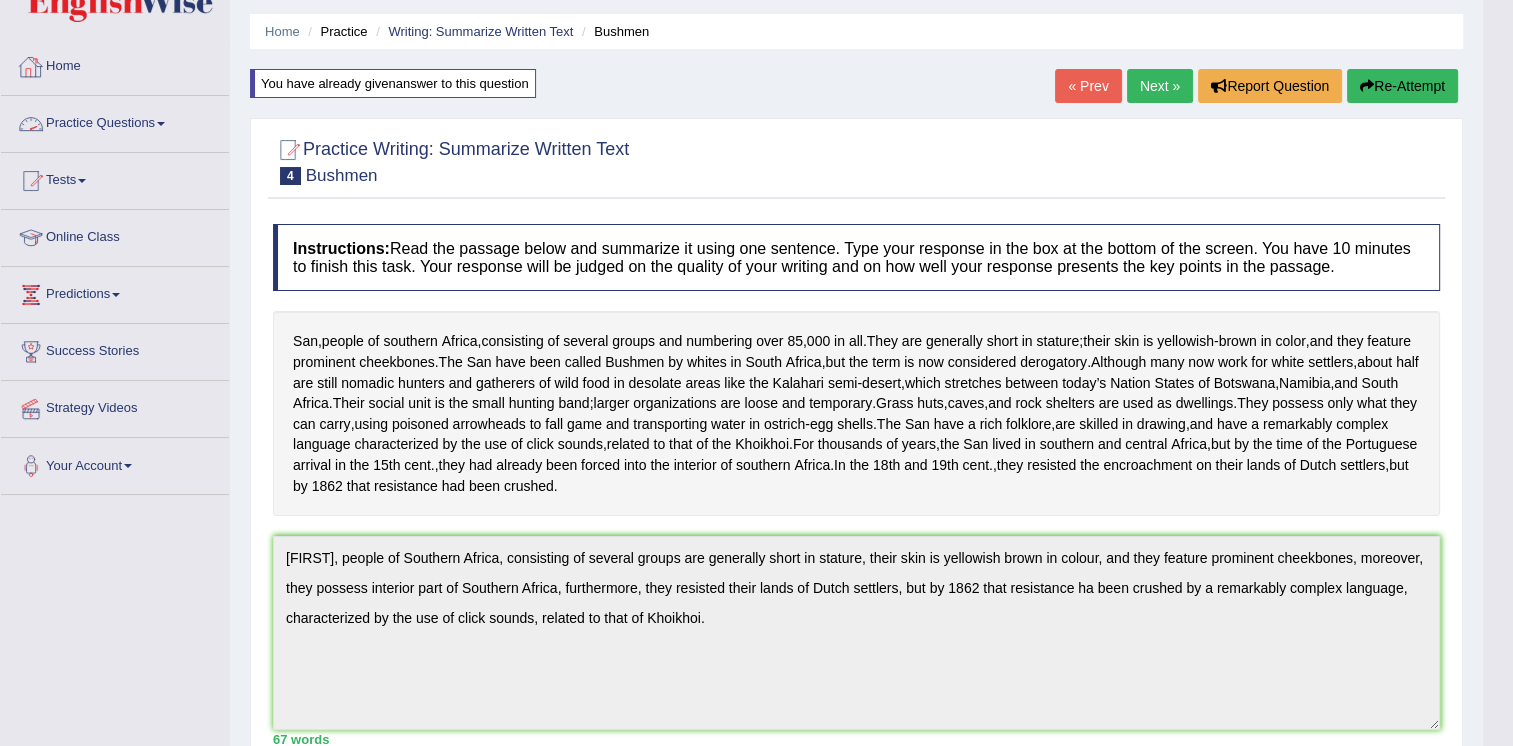 click on "Practice Questions" at bounding box center [115, 121] 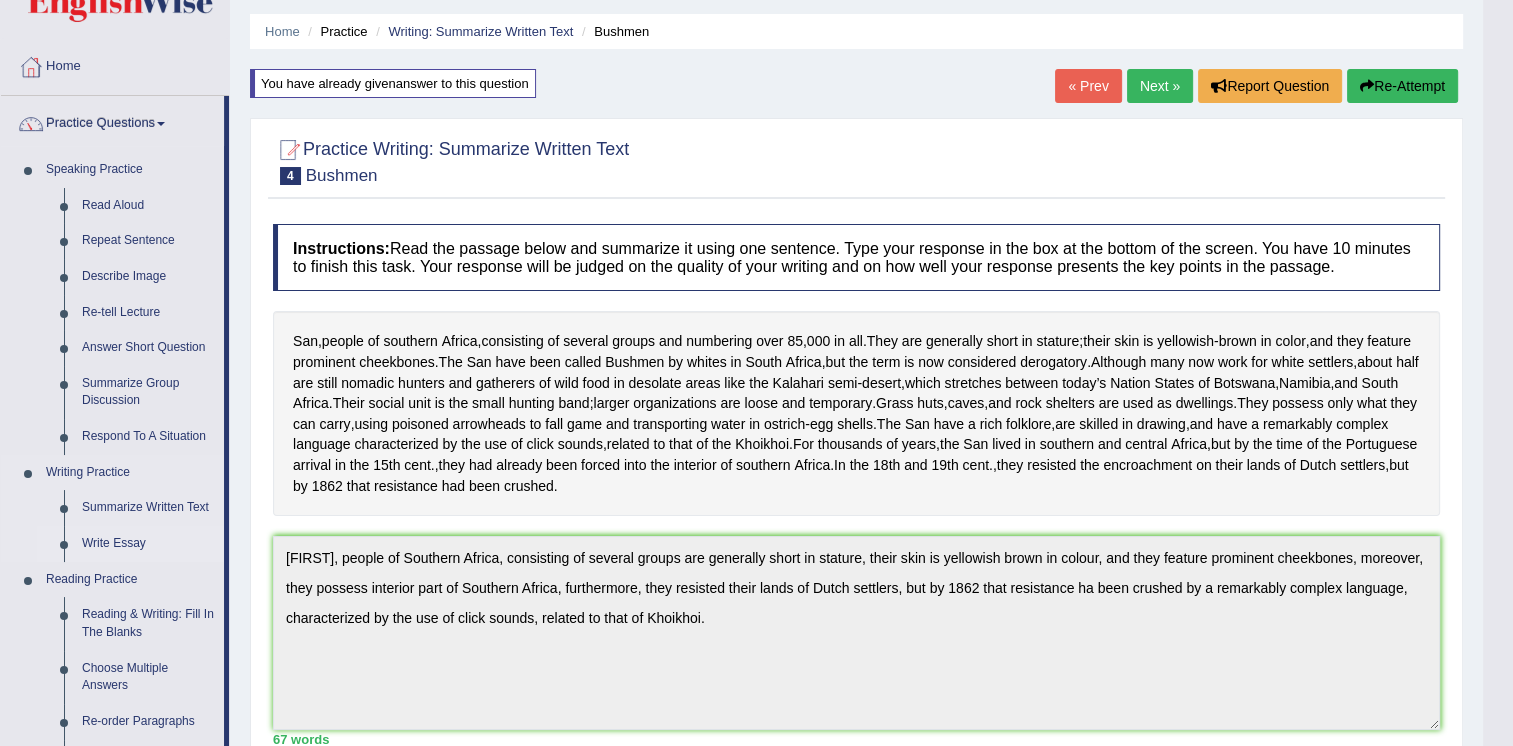 click on "Write Essay" at bounding box center [148, 544] 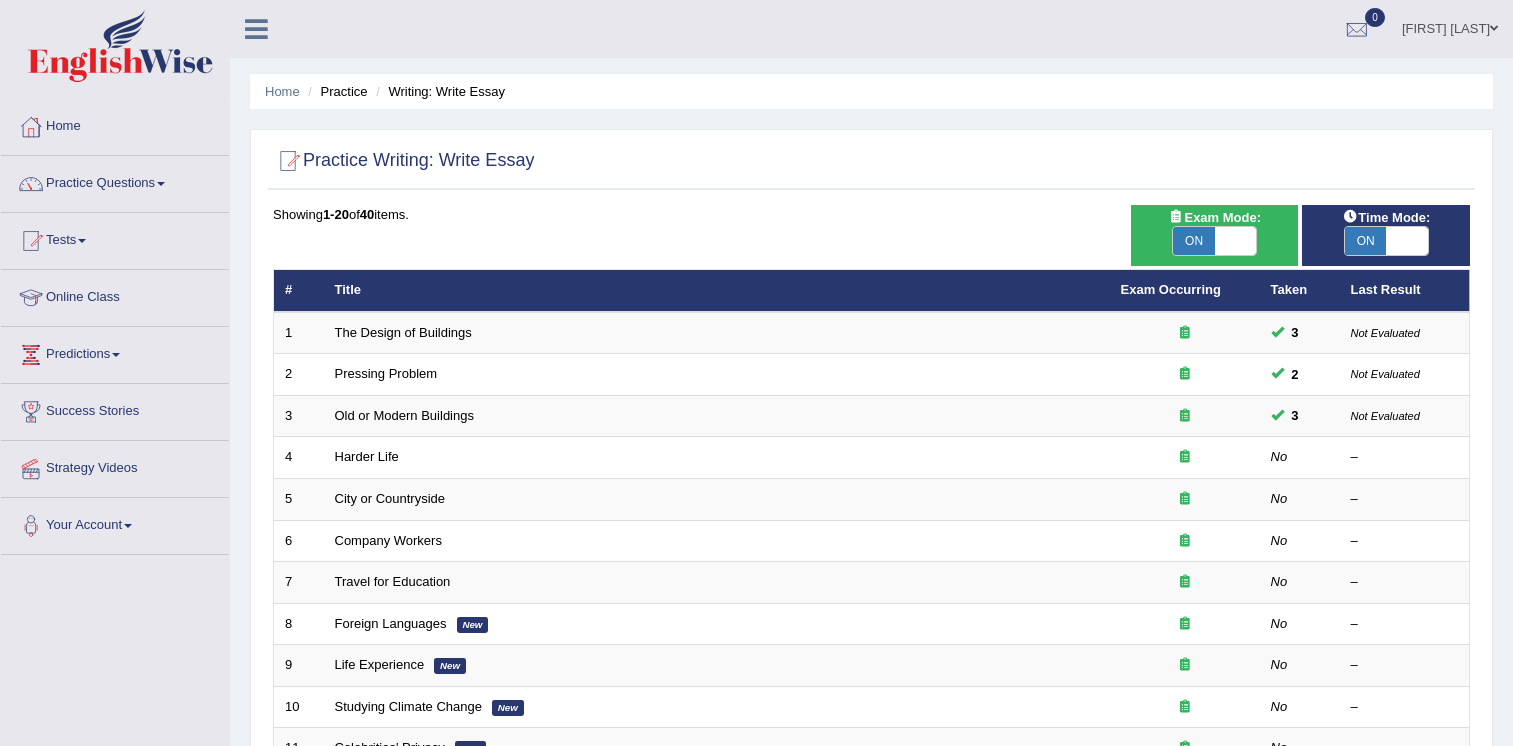 scroll, scrollTop: 0, scrollLeft: 0, axis: both 